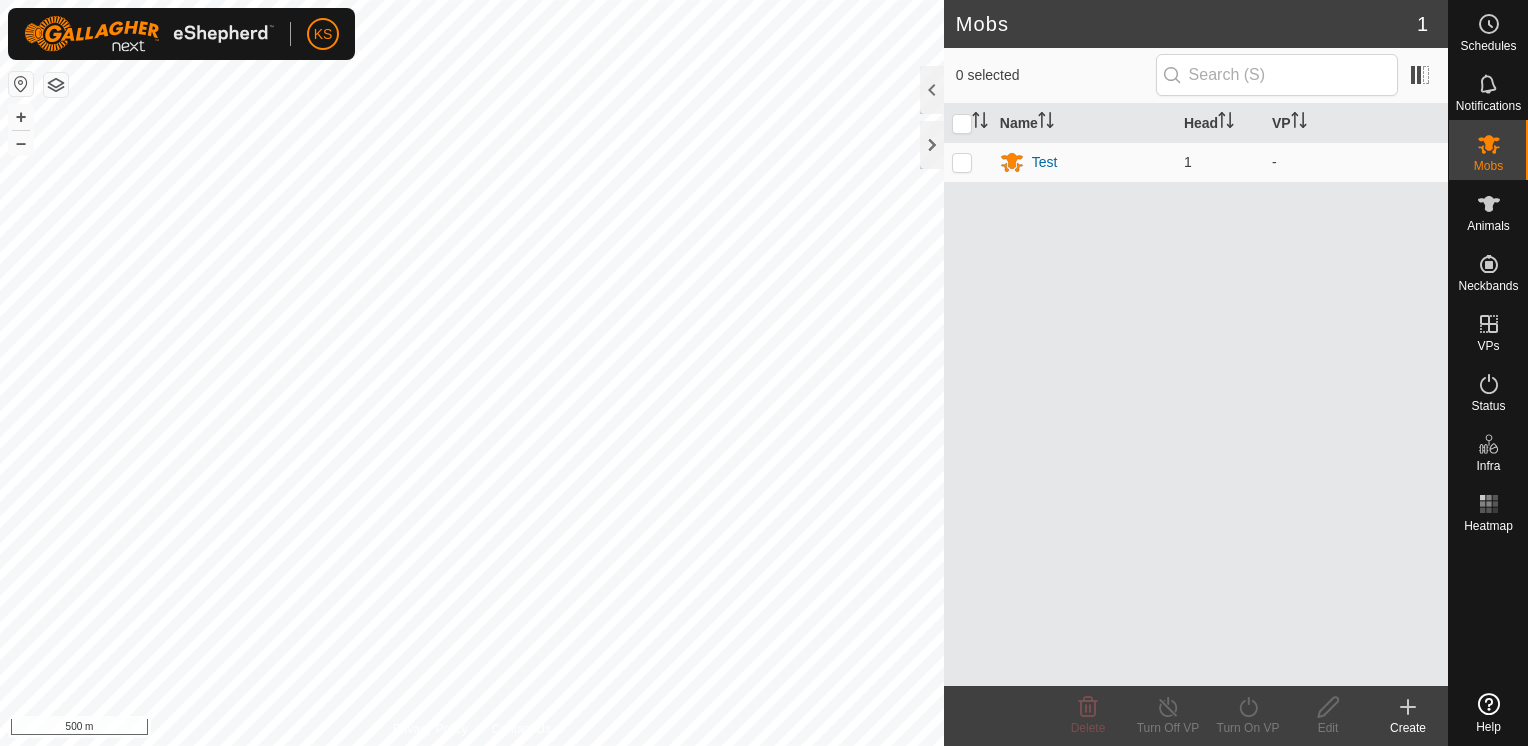 scroll, scrollTop: 0, scrollLeft: 0, axis: both 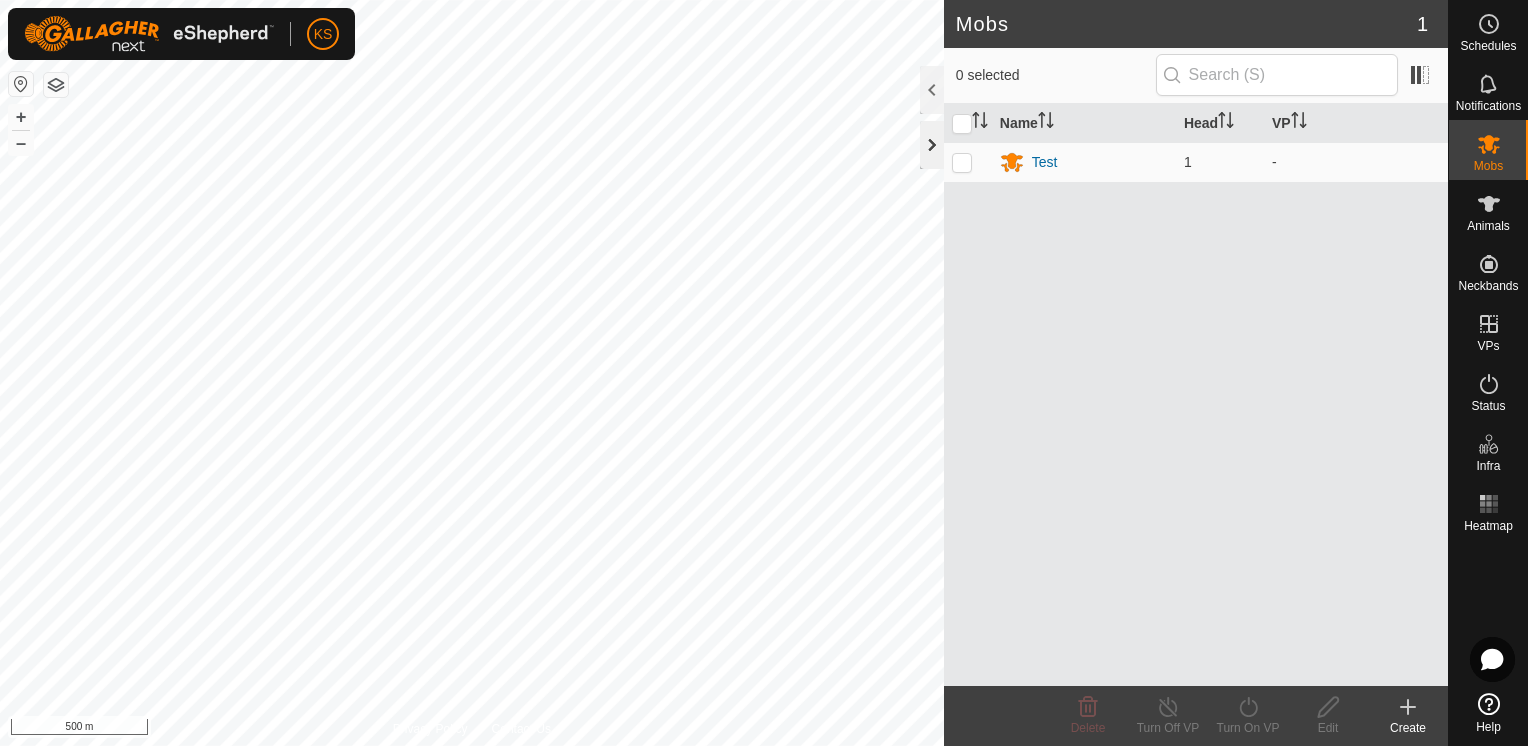 click 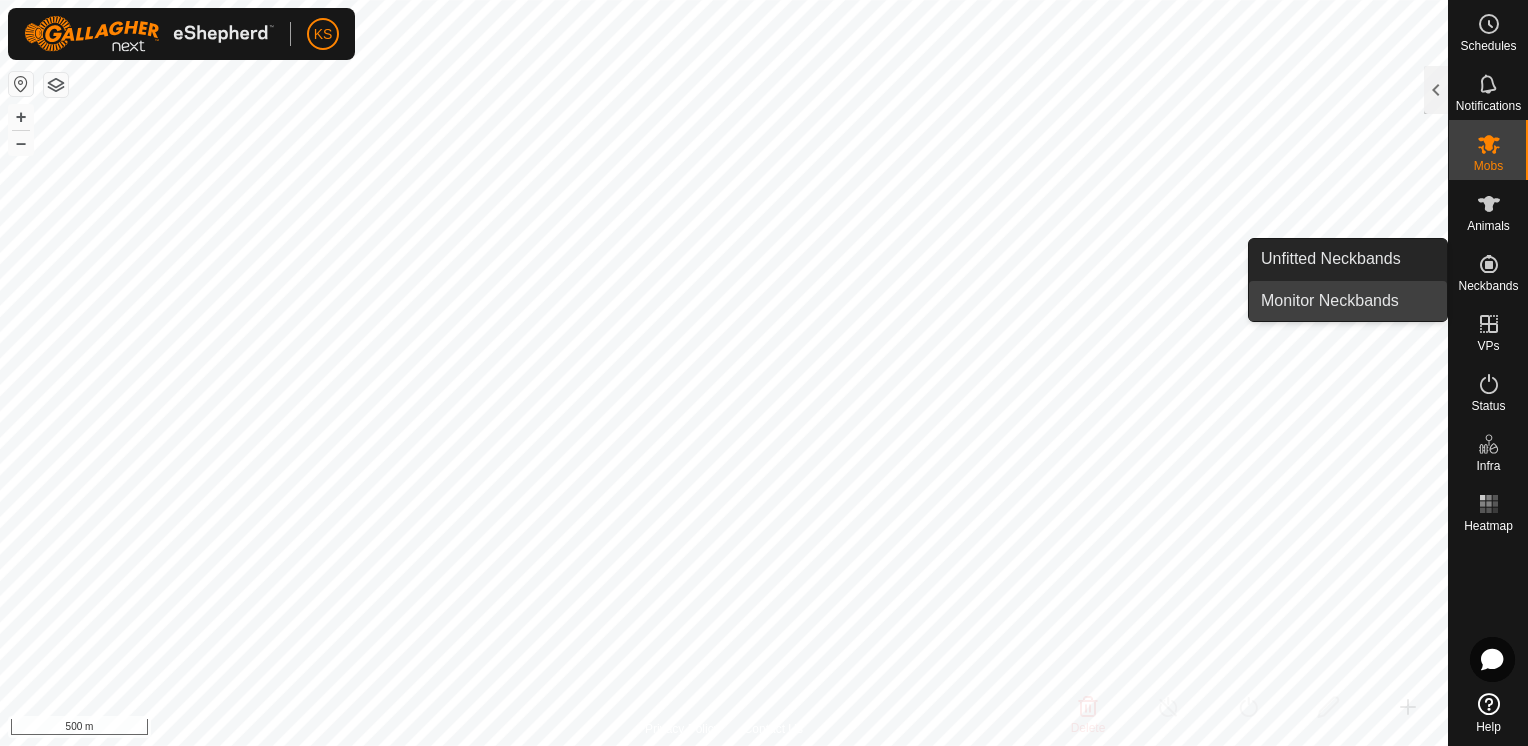click on "Monitor Neckbands" at bounding box center (1348, 301) 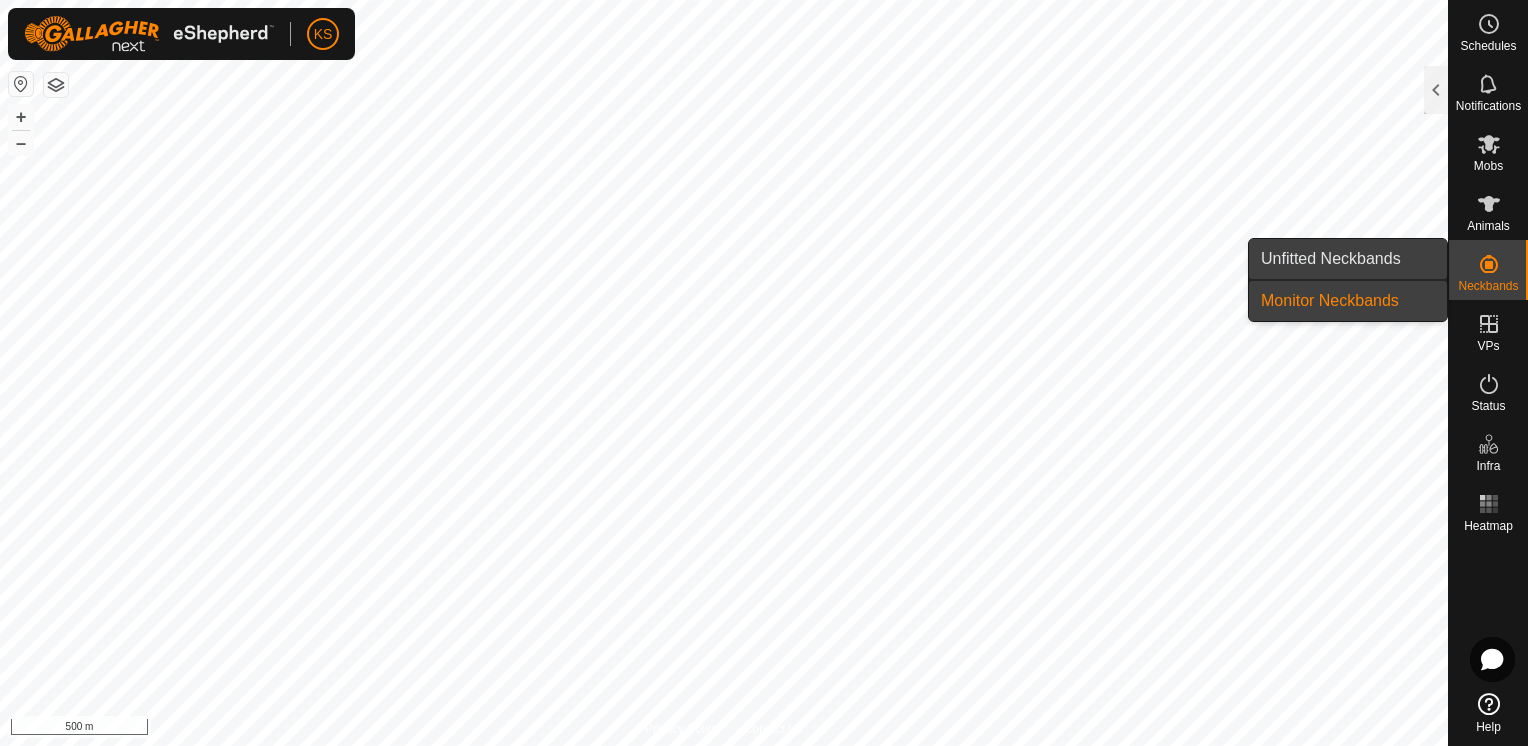 click on "Unfitted Neckbands" at bounding box center (1348, 259) 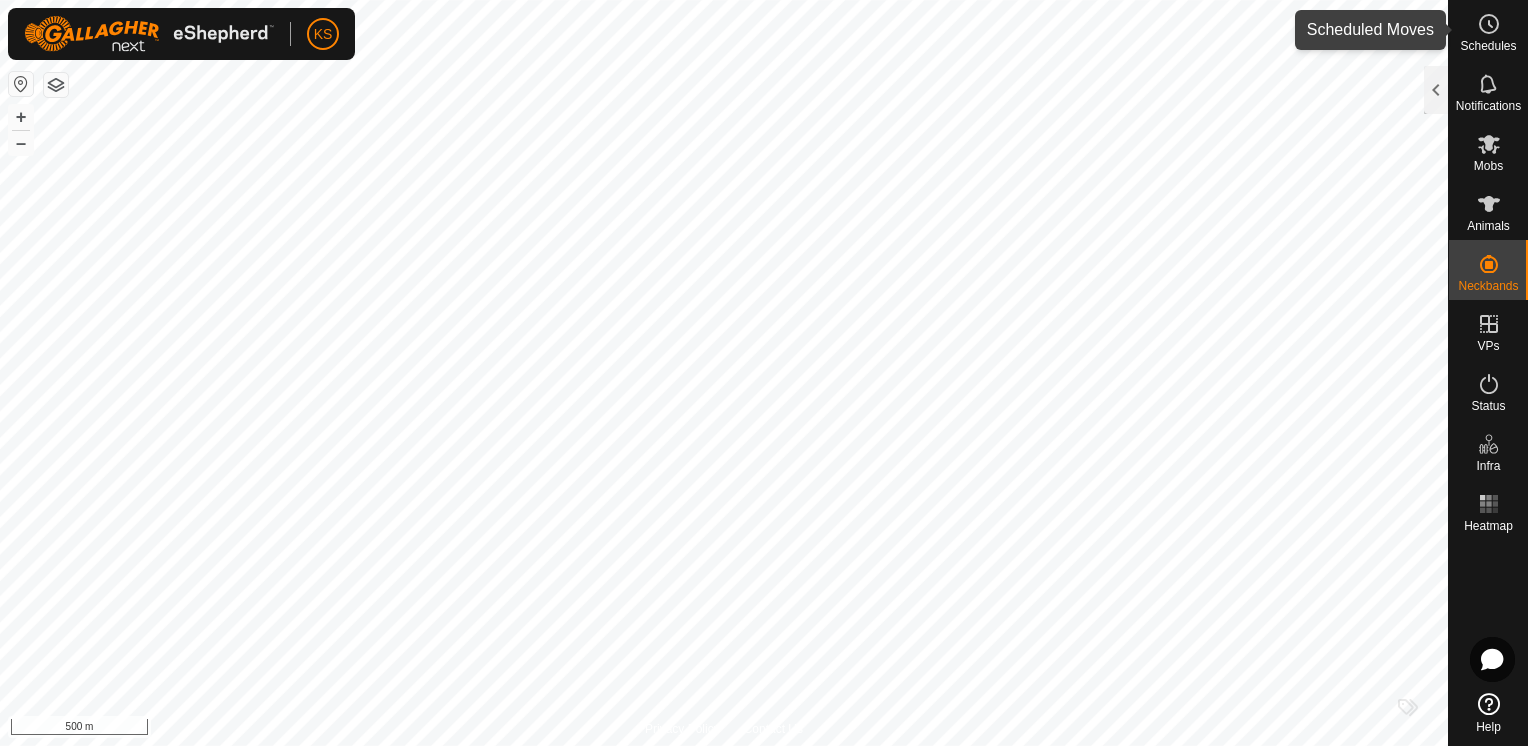 click on "Schedules" at bounding box center (1488, 46) 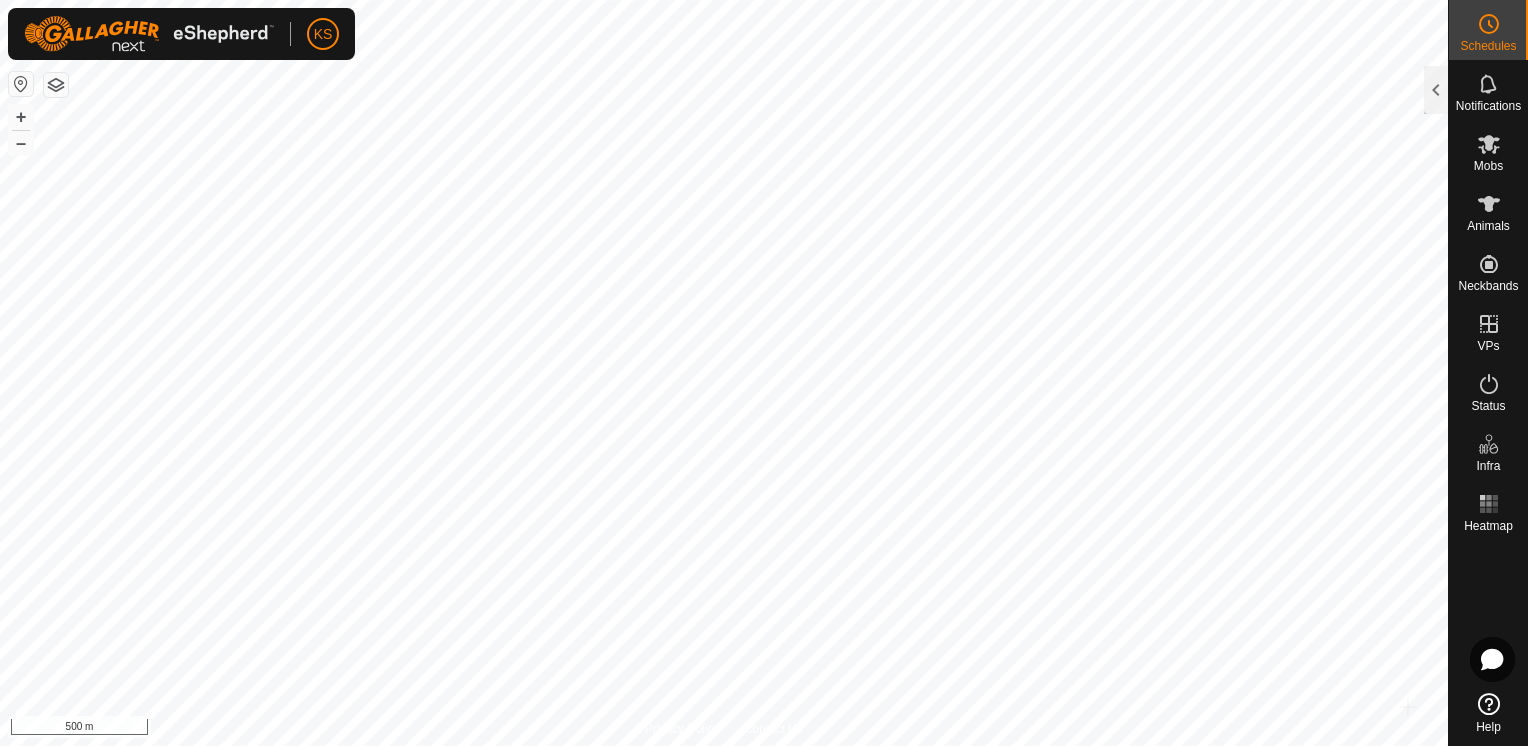 click on "Schedules" at bounding box center [1488, 46] 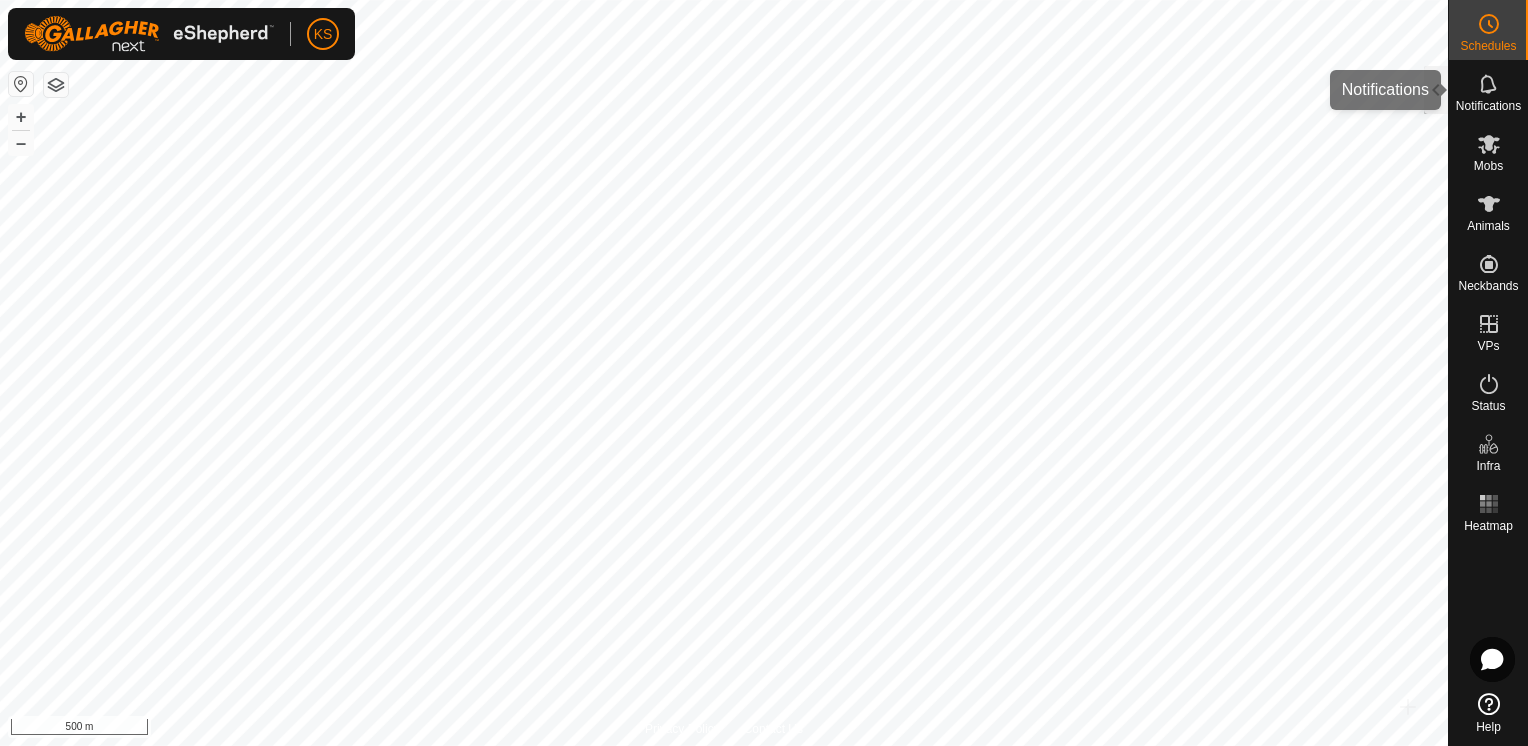 click at bounding box center [1489, 84] 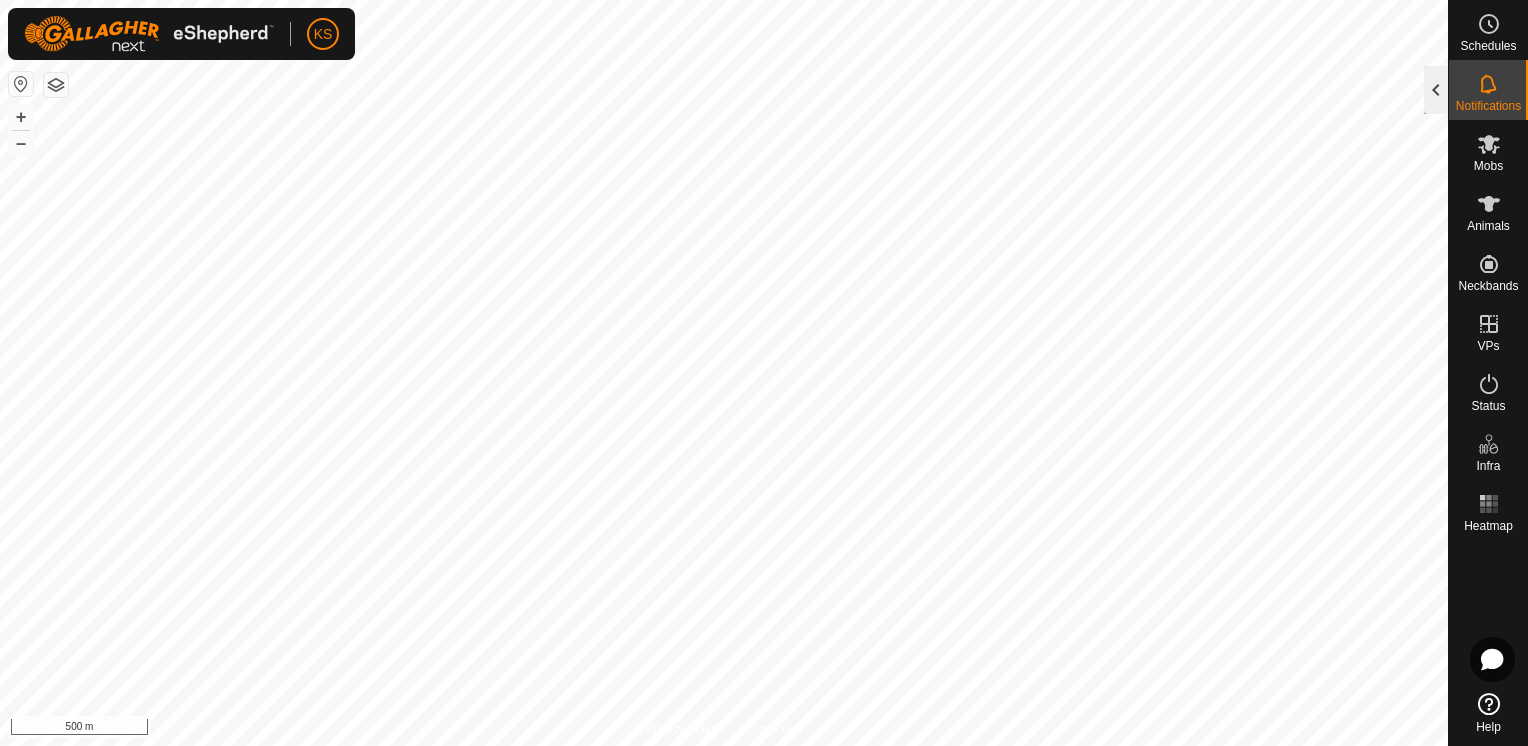 click 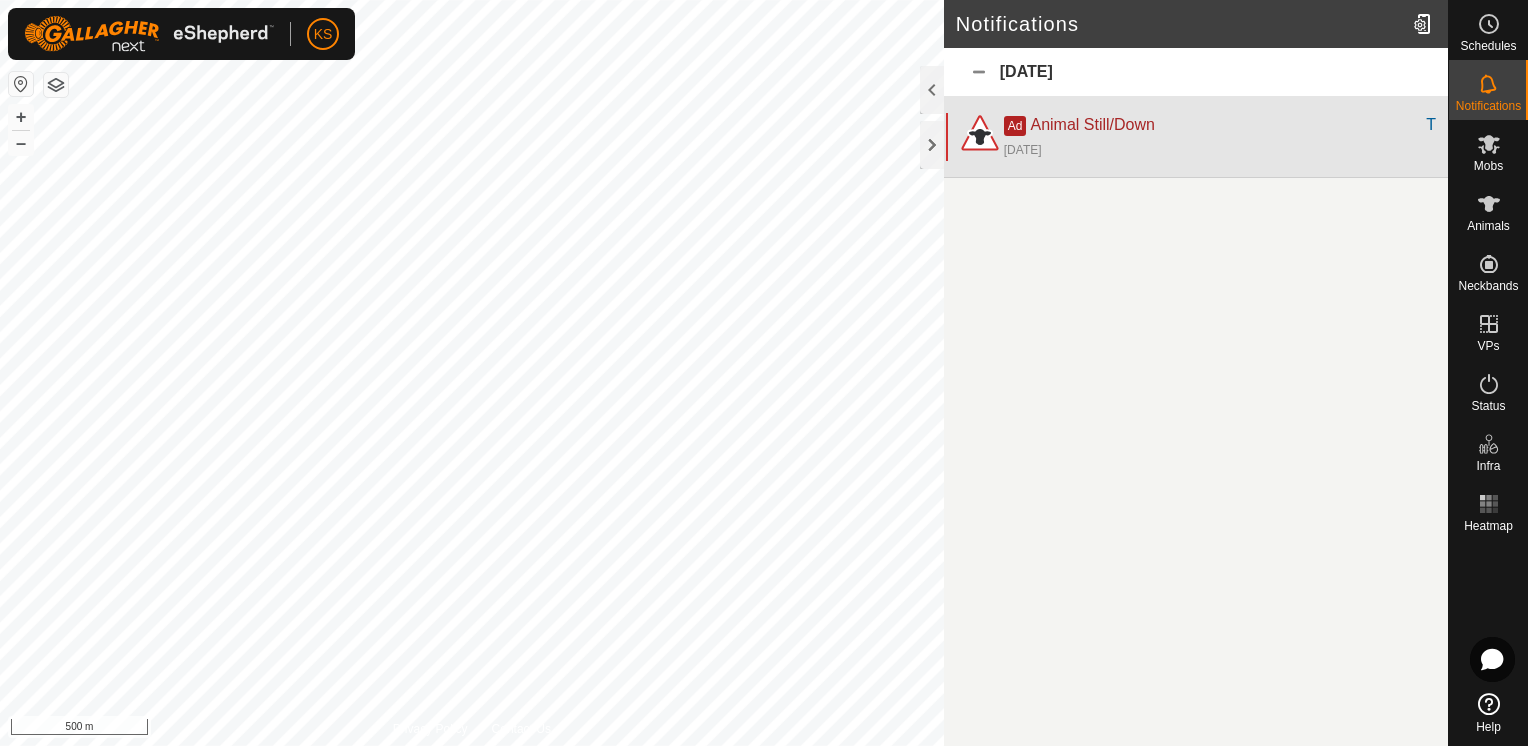 click on "[DATE]" 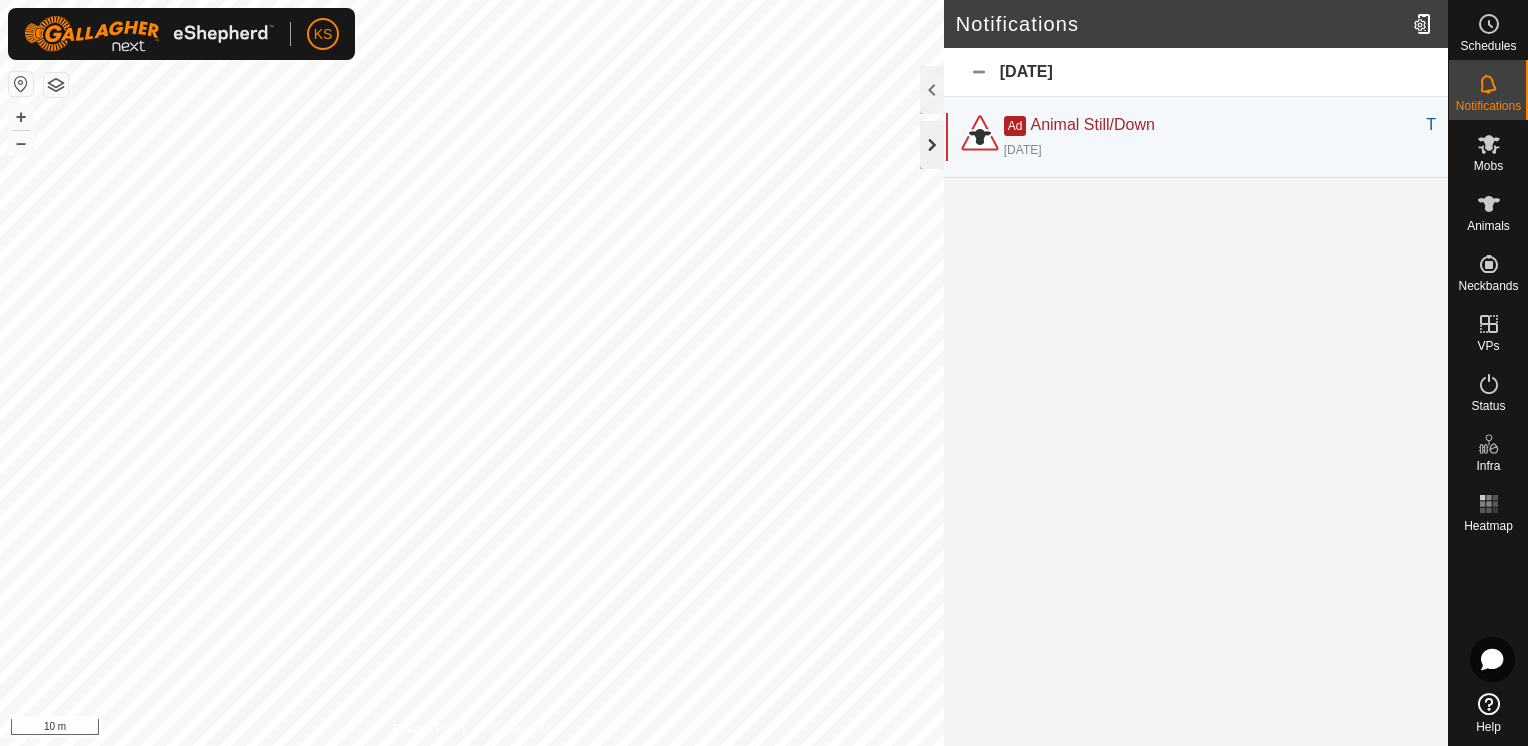 click 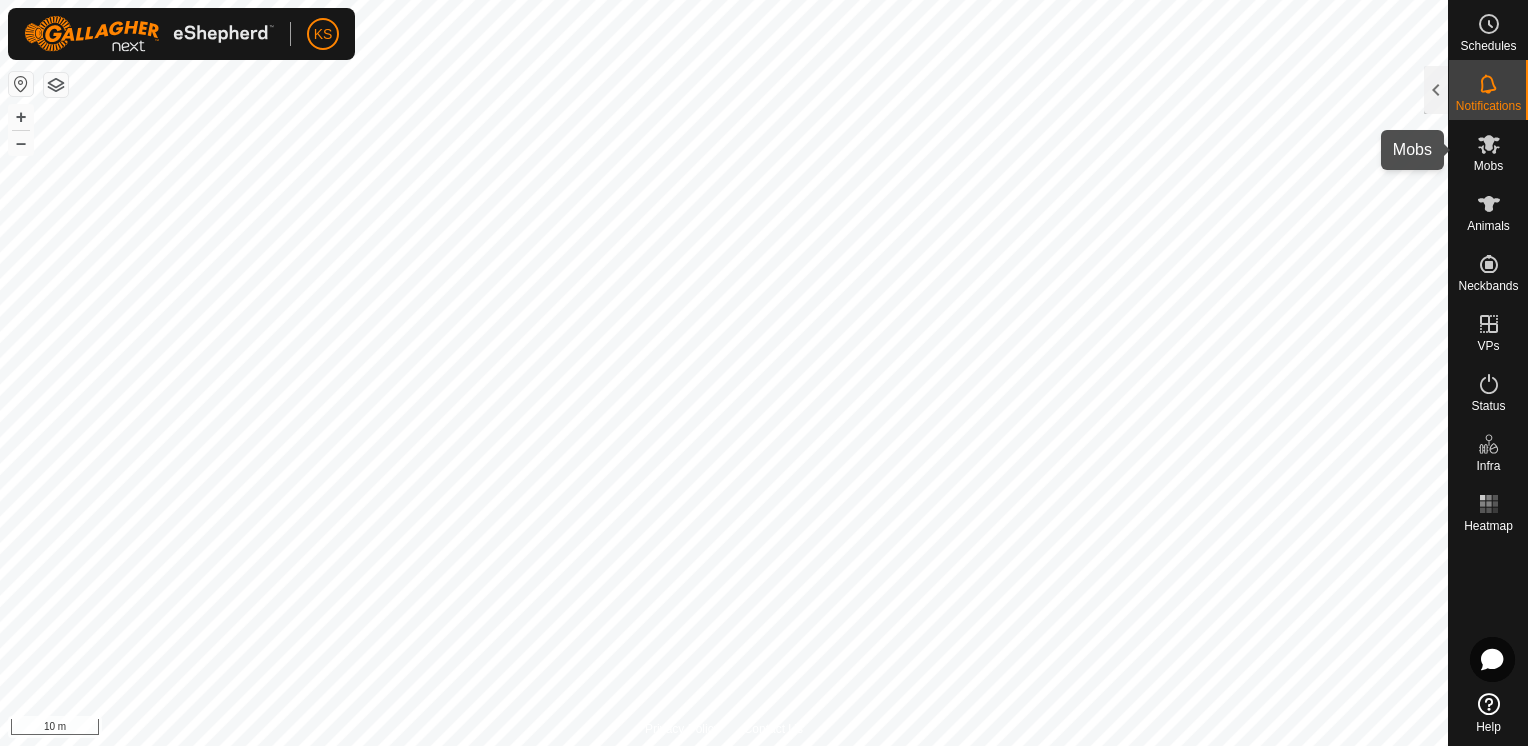 click on "Mobs" at bounding box center [1488, 166] 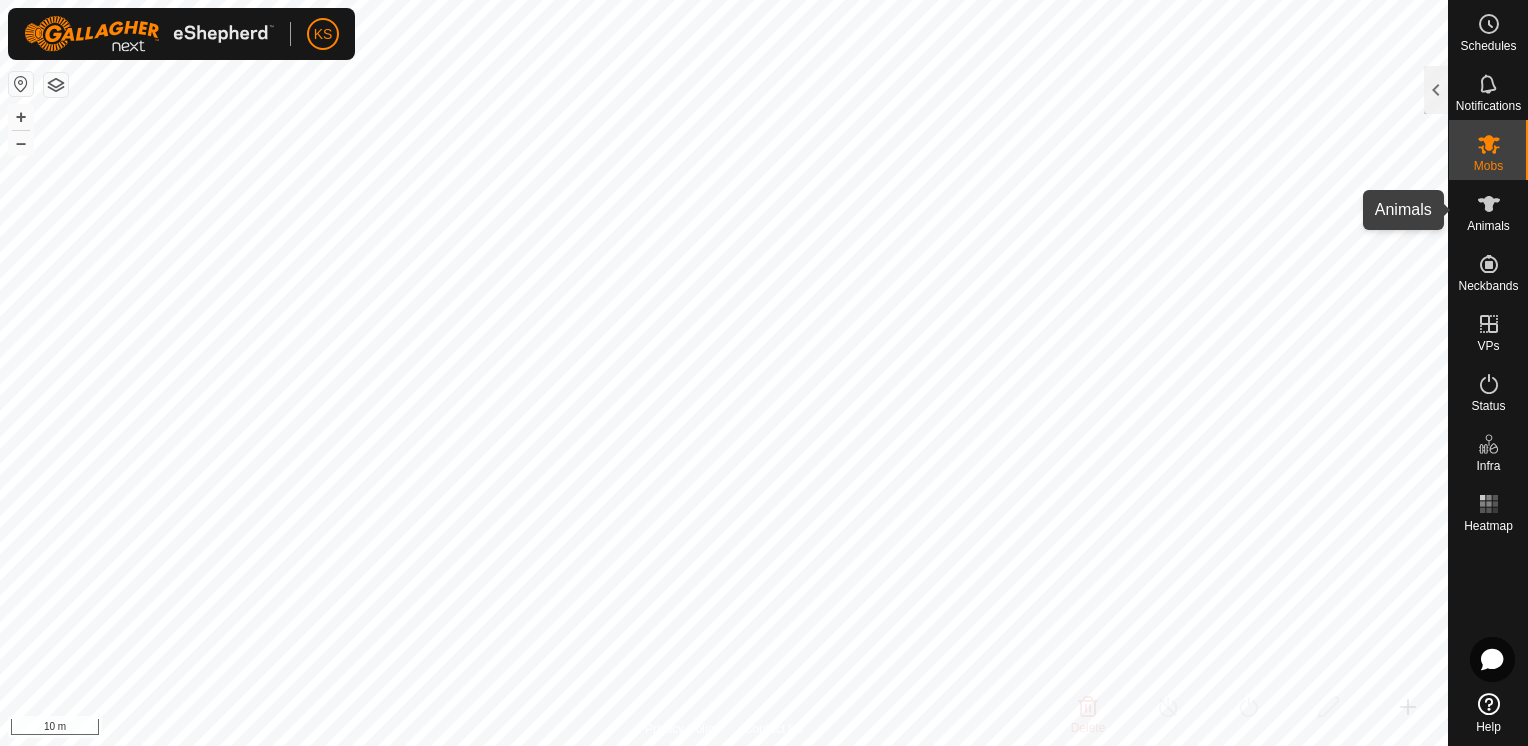 click on "Animals" at bounding box center (1488, 226) 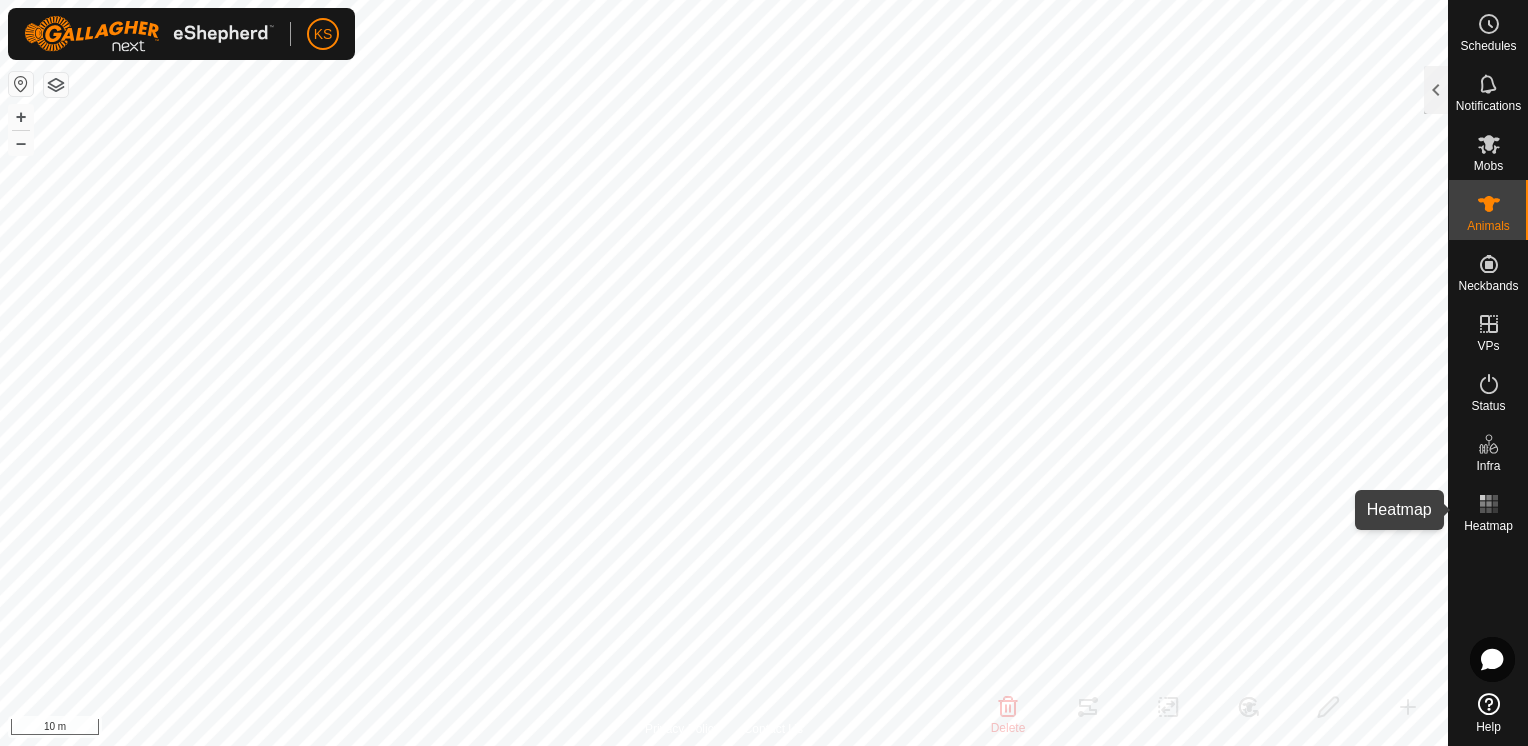 click 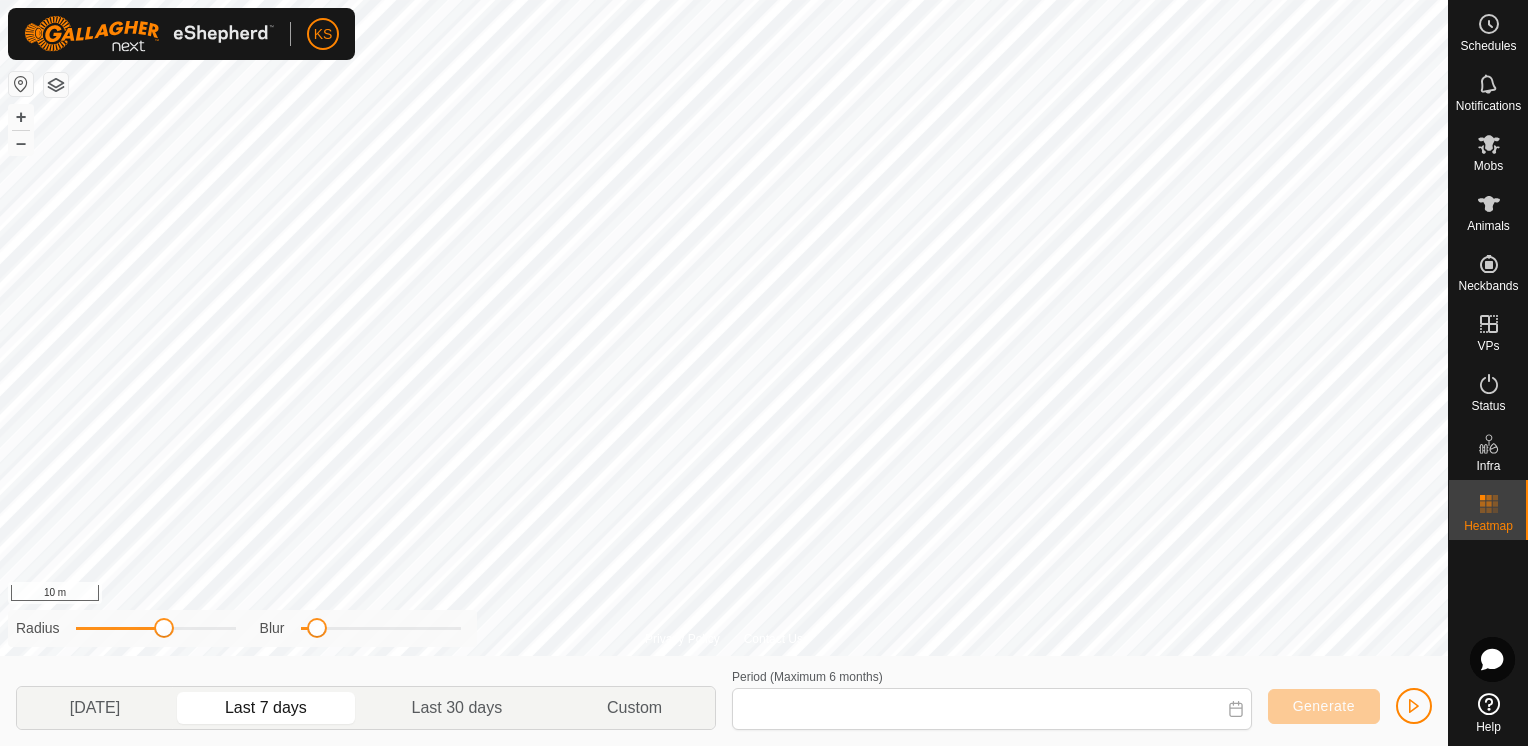 type on "[DATE] - [DATE]" 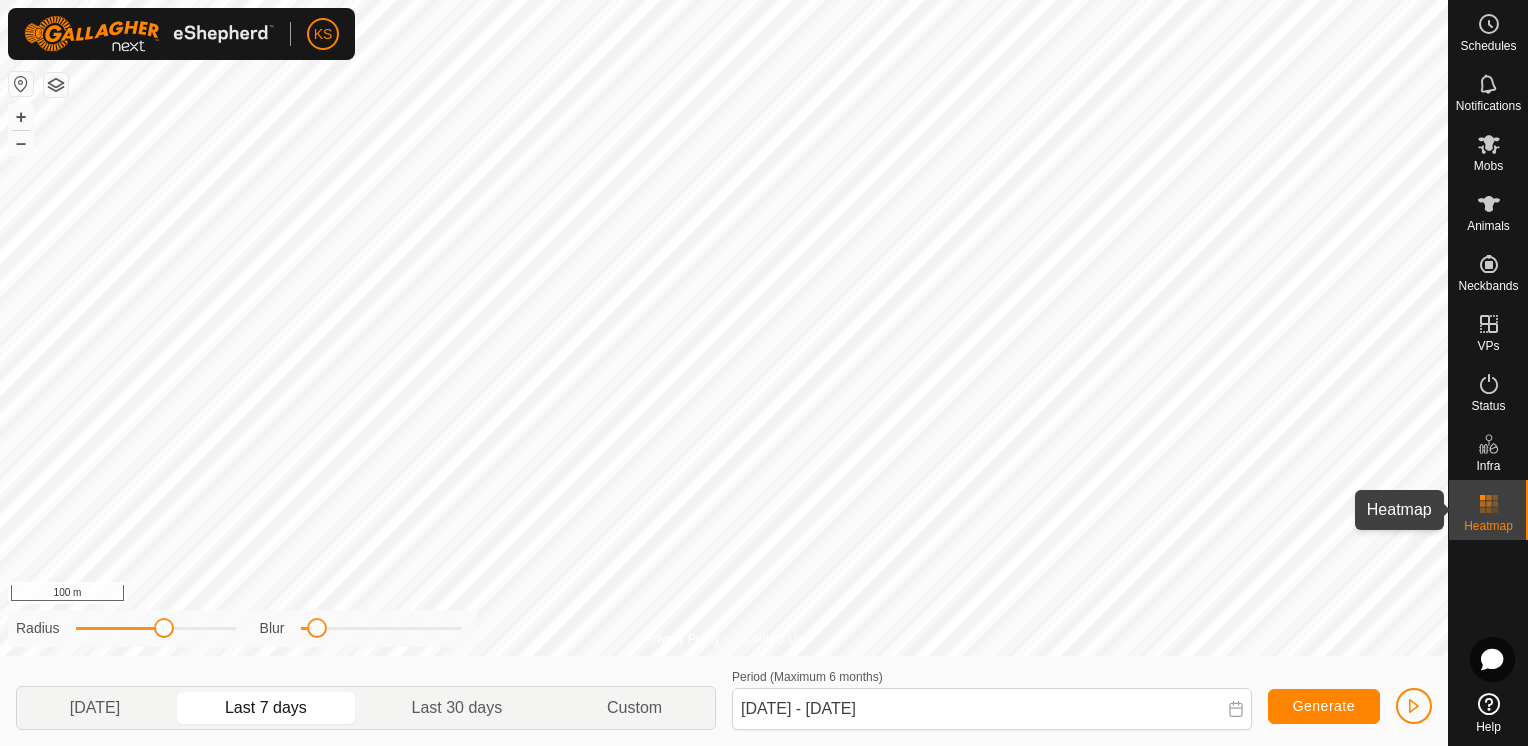 click at bounding box center (1489, 504) 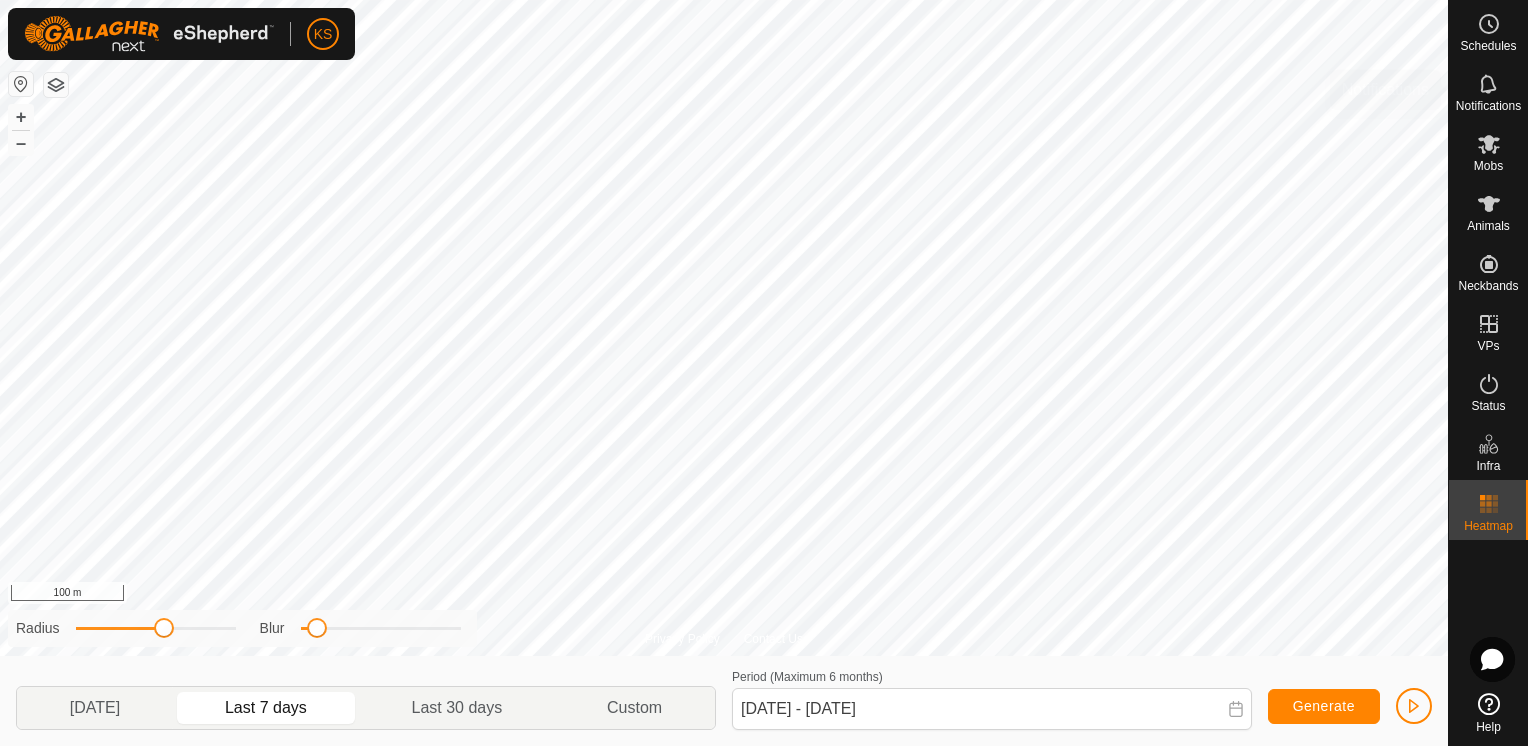 click 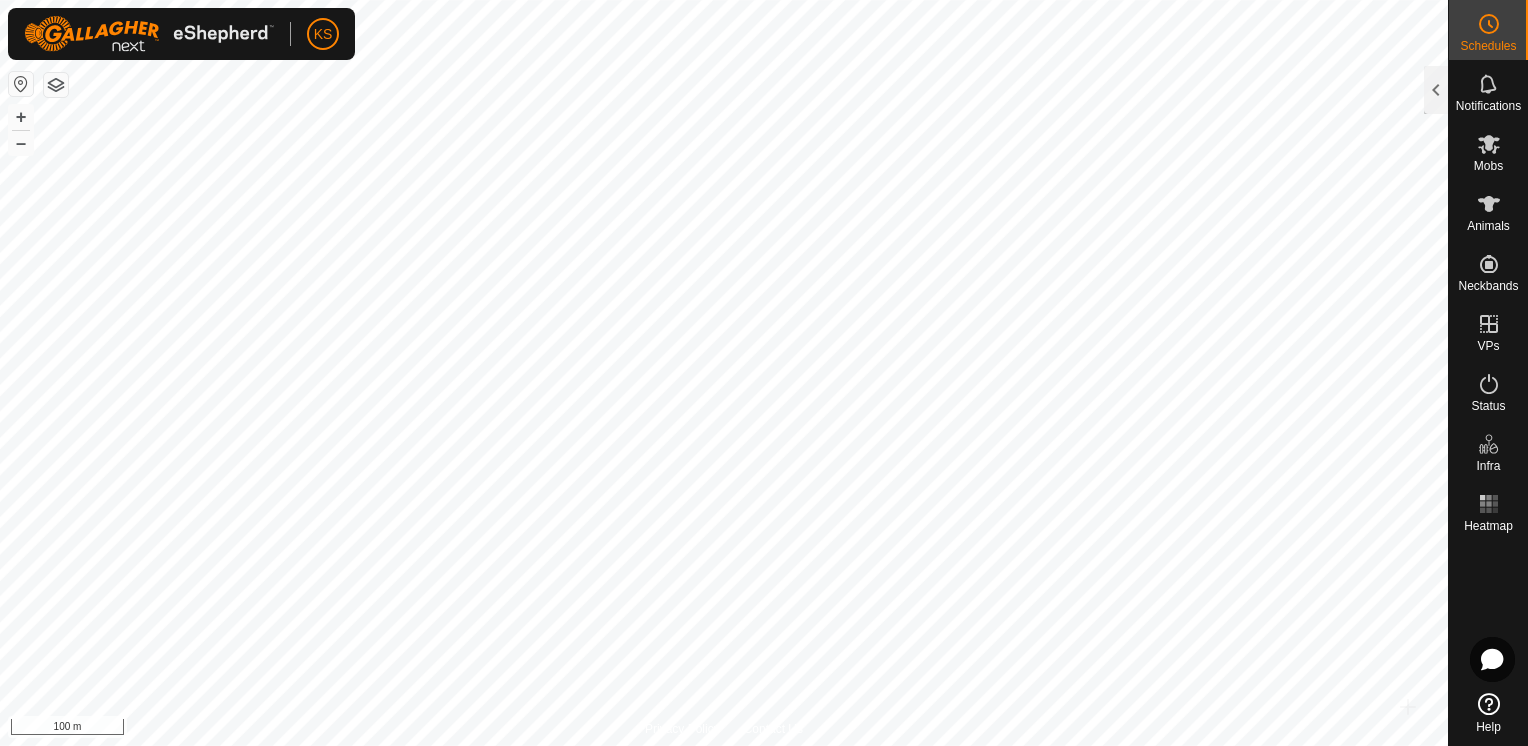 click 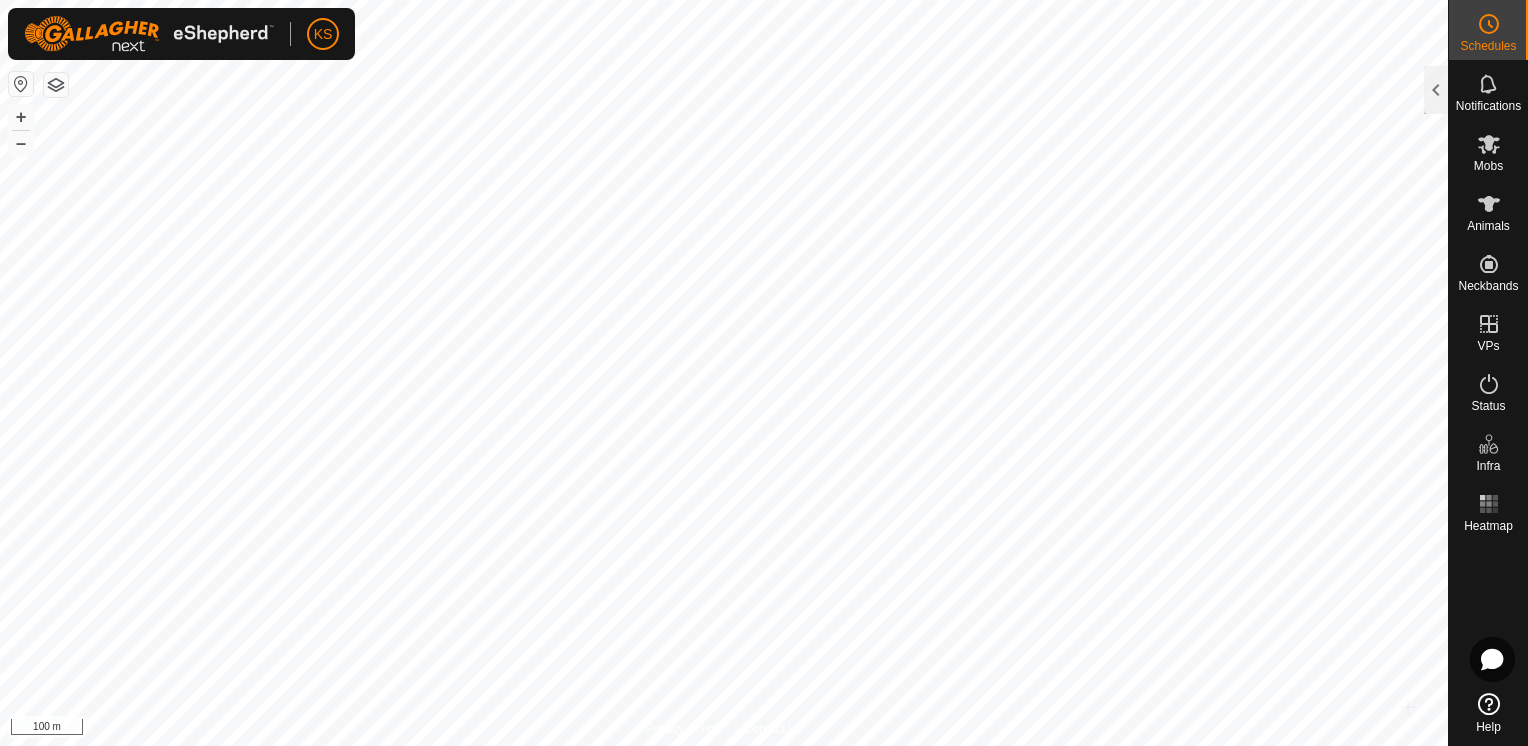 click at bounding box center (21, 84) 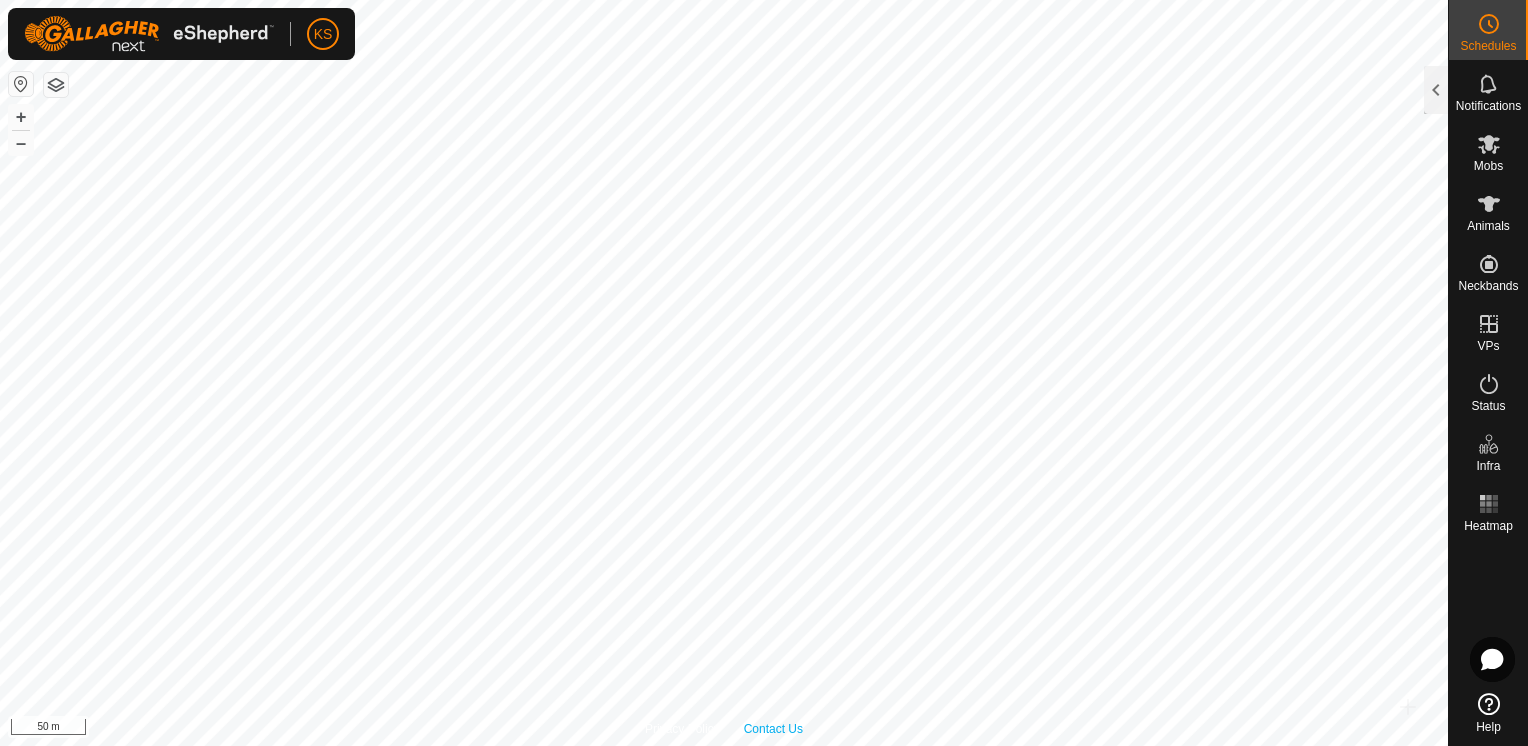 click on "Privacy Policy Contact Us + – ⇧ i 50 m" at bounding box center (724, 373) 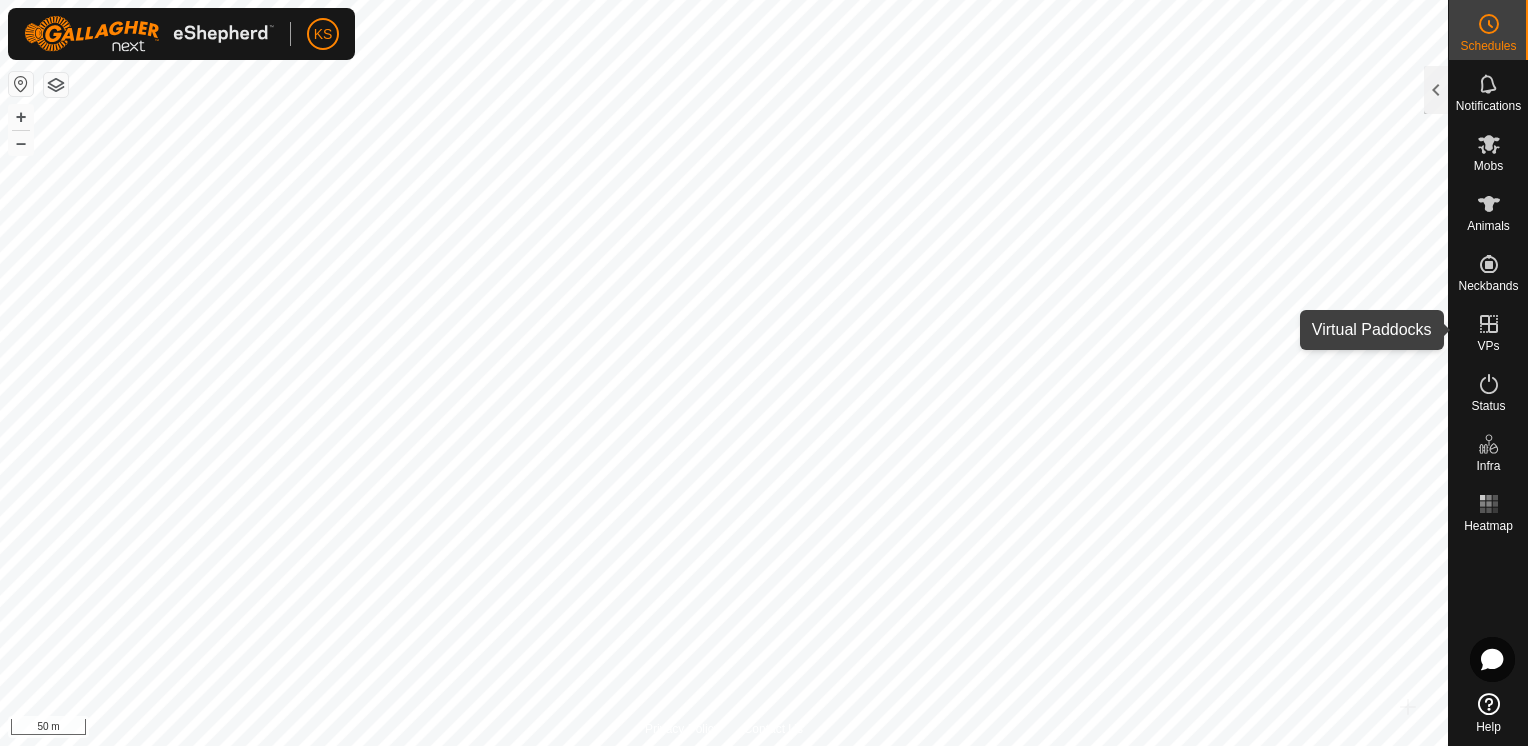 click 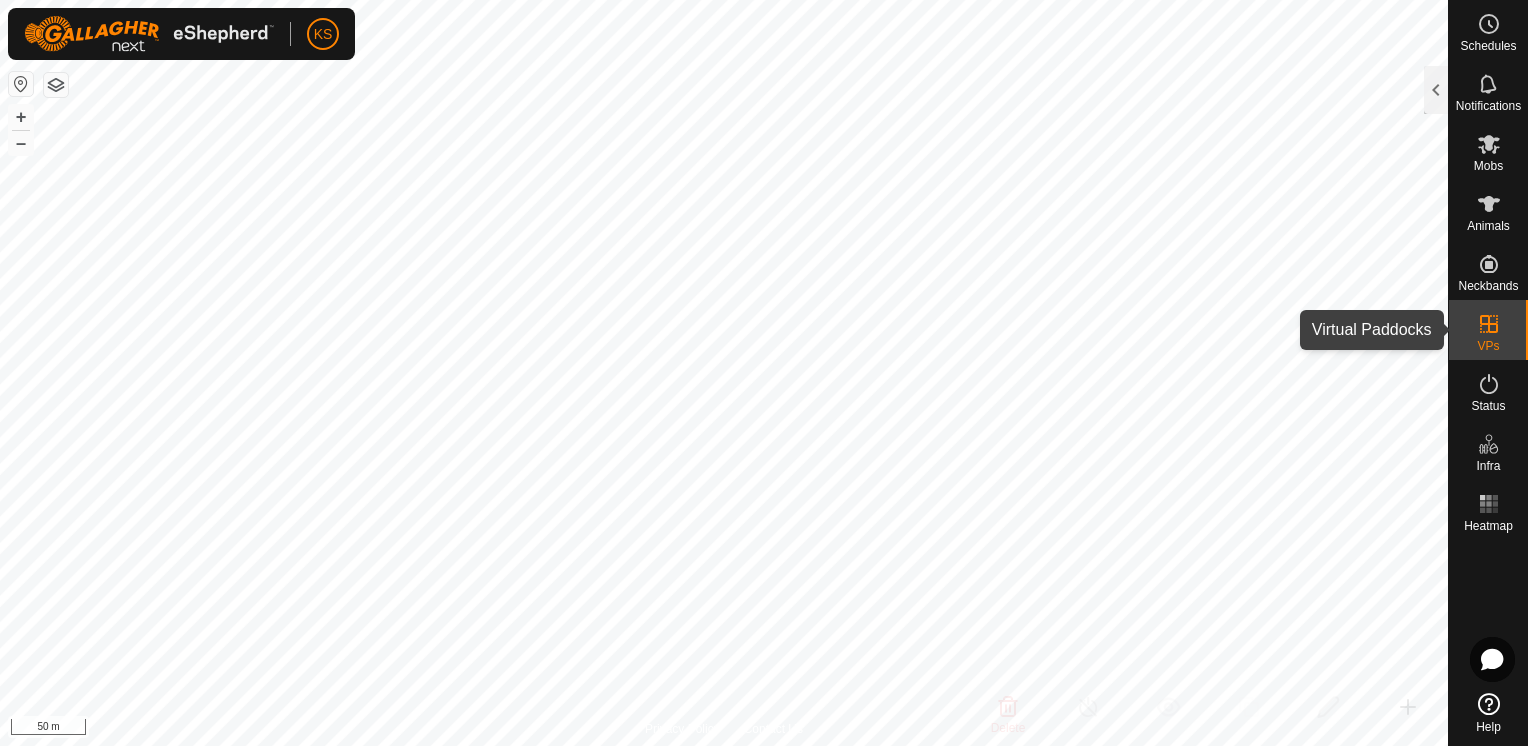 click at bounding box center (1489, 324) 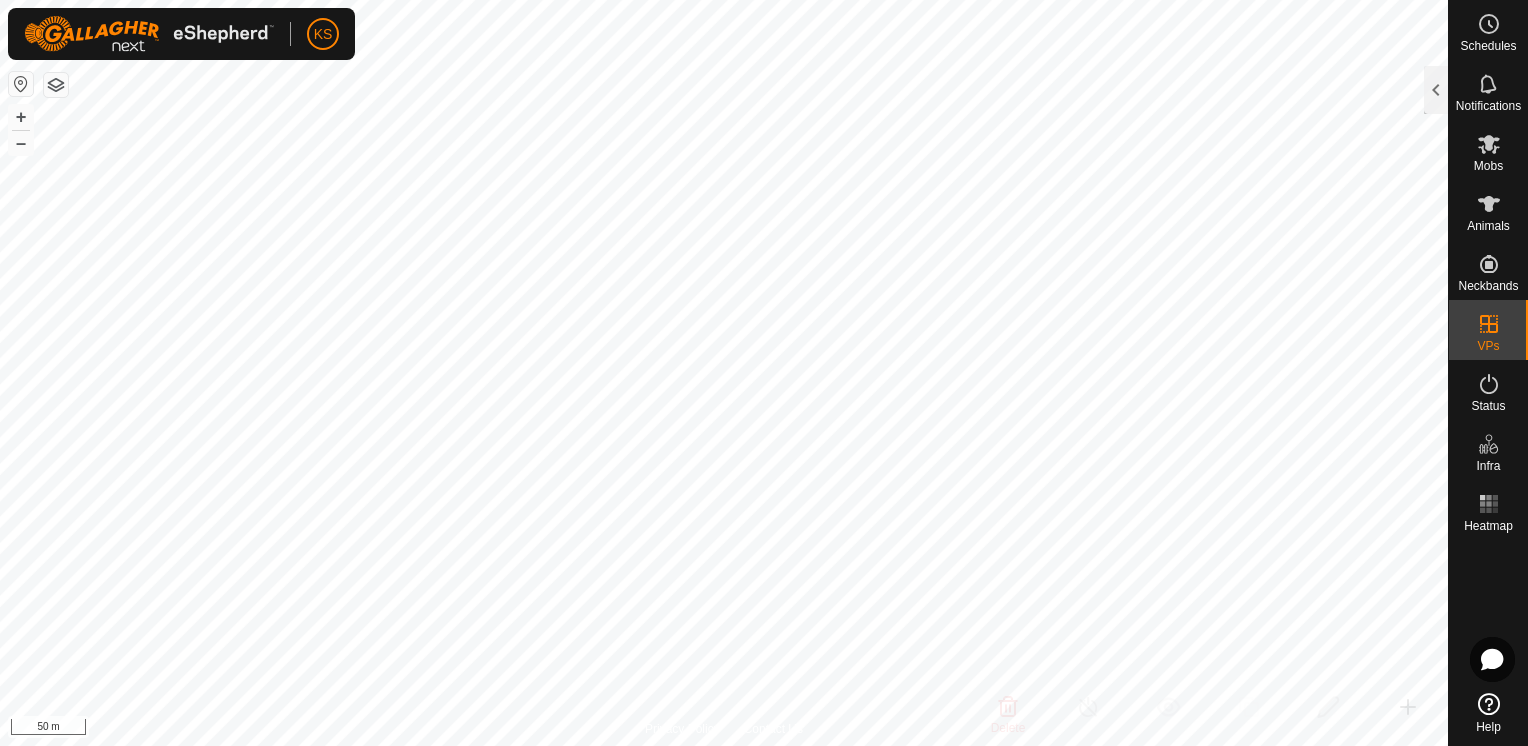 drag, startPoint x: 1473, startPoint y: 326, endPoint x: 1488, endPoint y: 322, distance: 15.524175 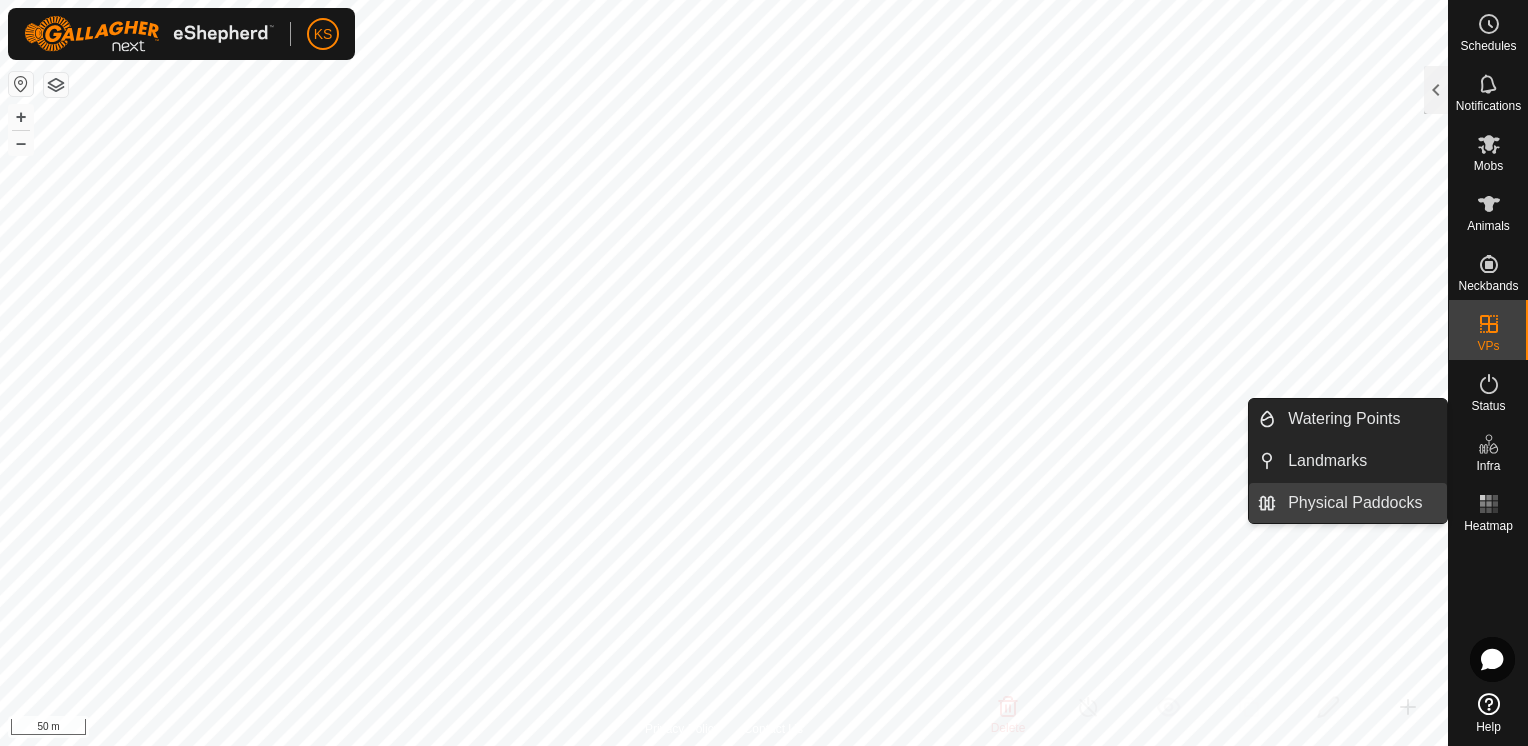 click on "Physical Paddocks" at bounding box center [1361, 503] 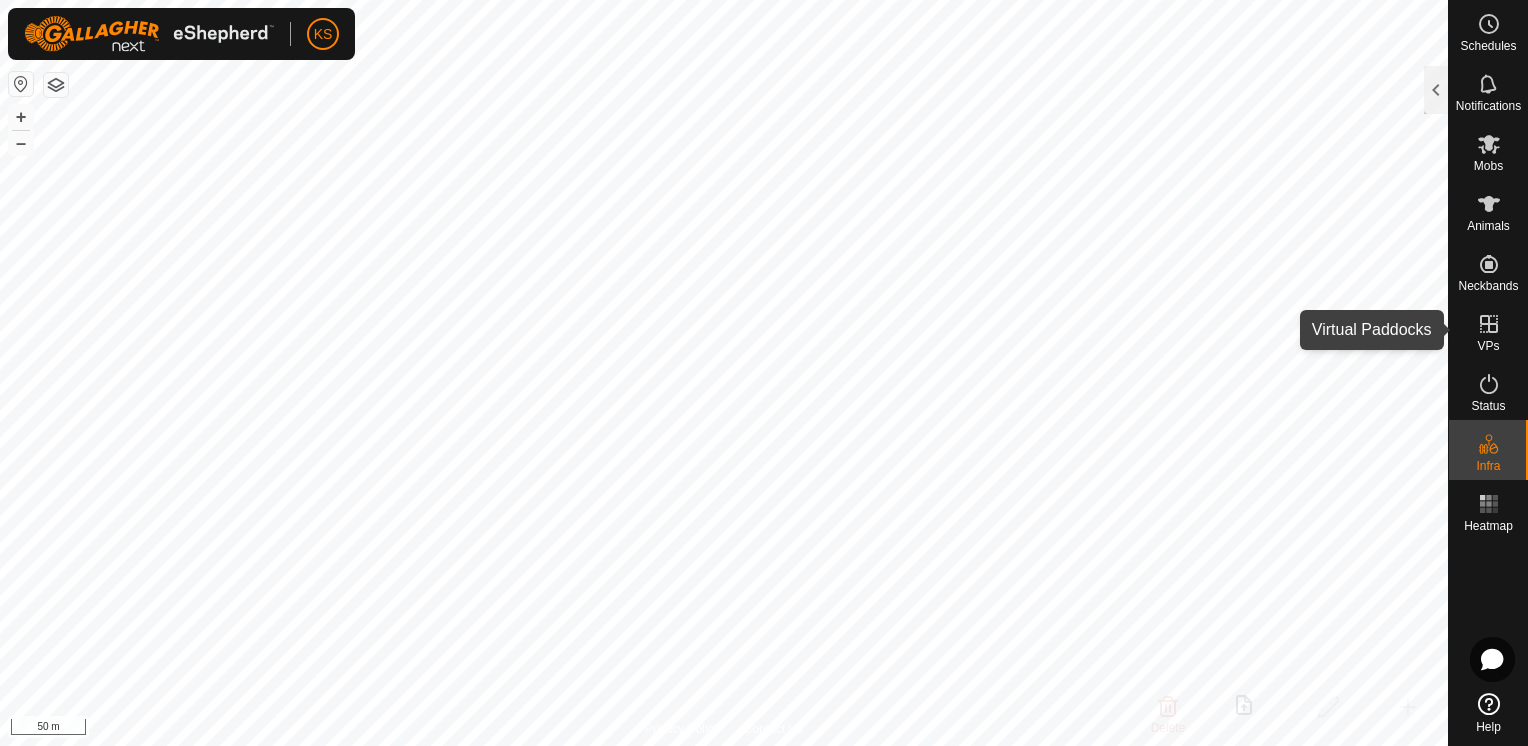 click 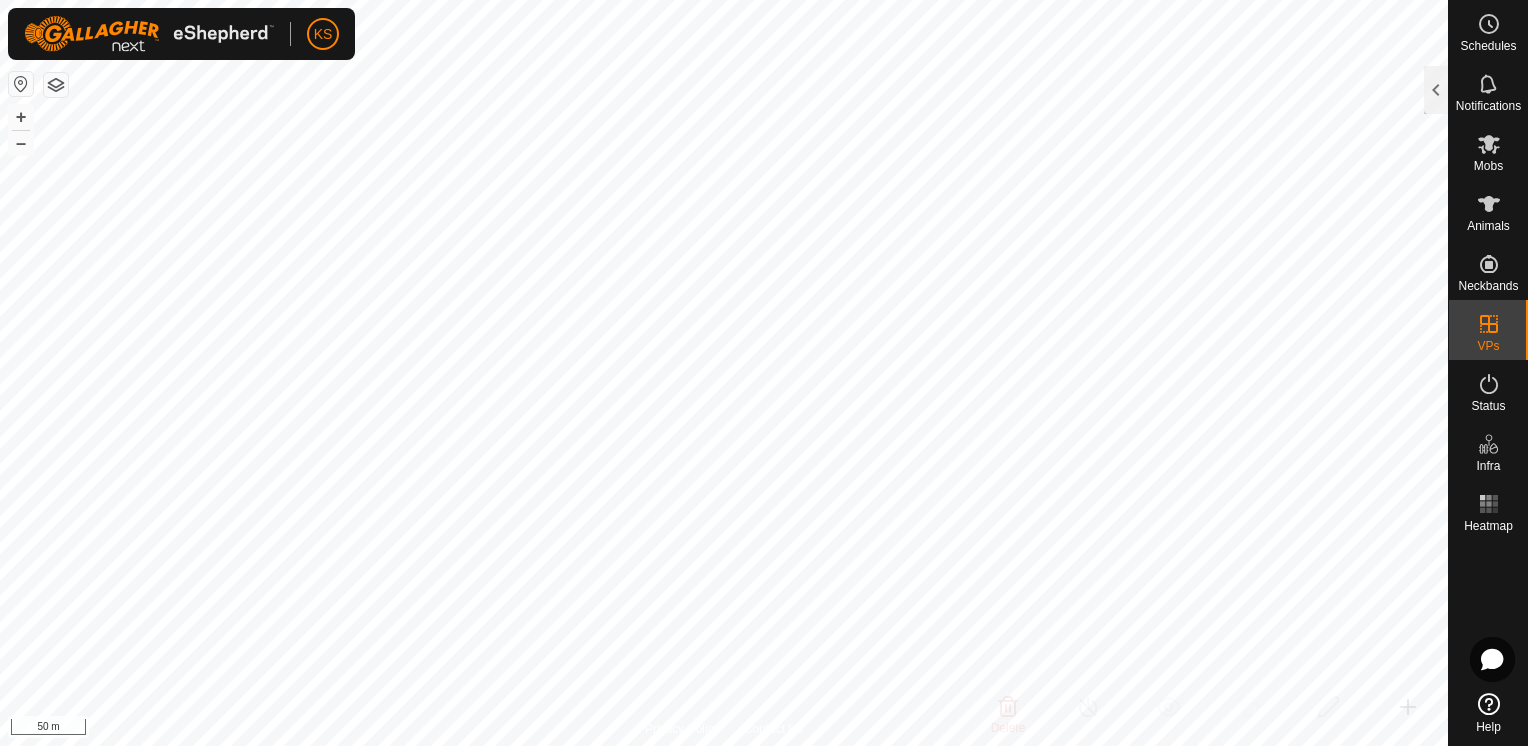 click 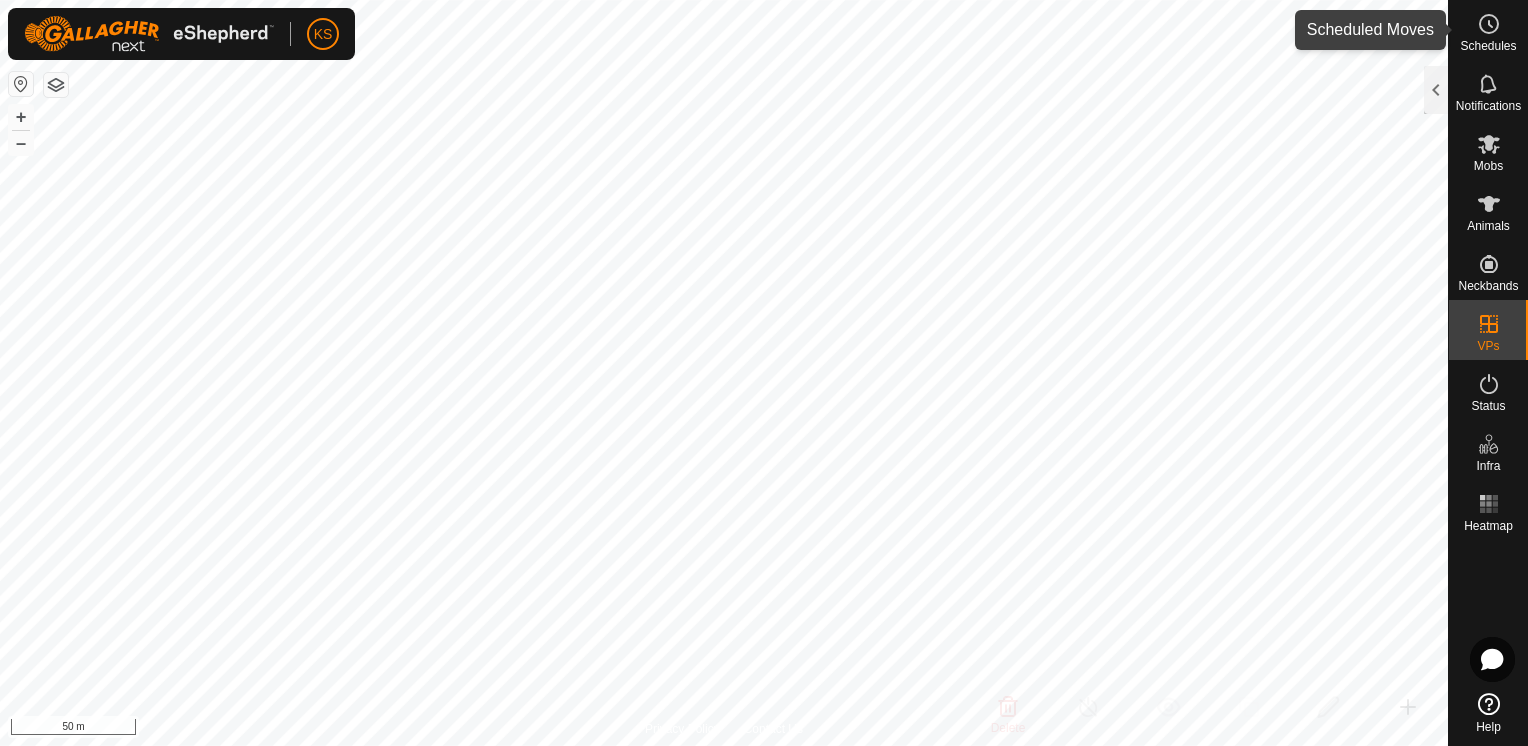 click at bounding box center [1489, 24] 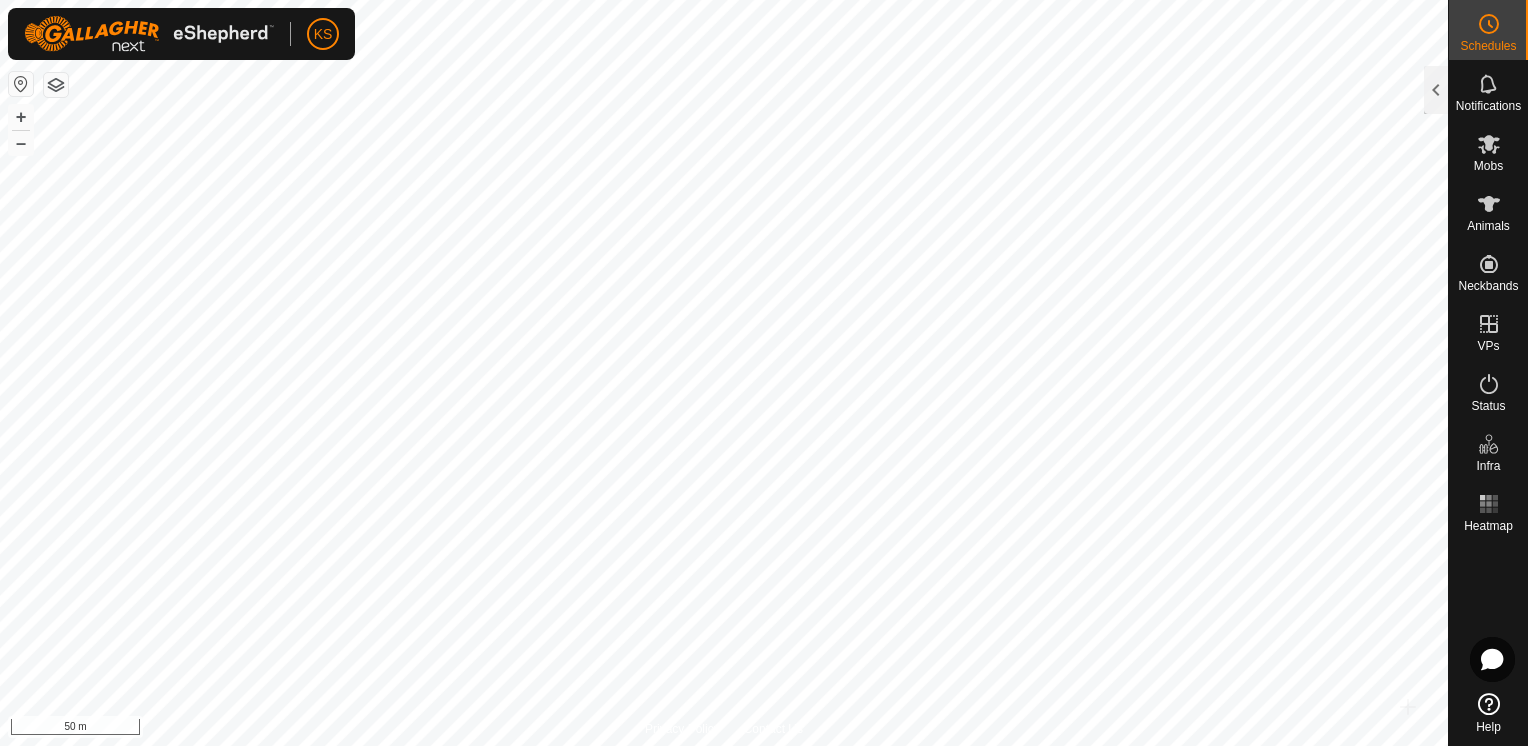click on "KS Schedules Notifications Mobs Animals Neckbands VPs Status Infra Heatmap Help  Scheduled Moves  ALL MOBS  No valid Virtual Paddocks for scheduling.  Check VP list  Add  Privacy Policy Contact Us
T
1550158150
Test
- + – ⇧ i 50 m" at bounding box center (764, 373) 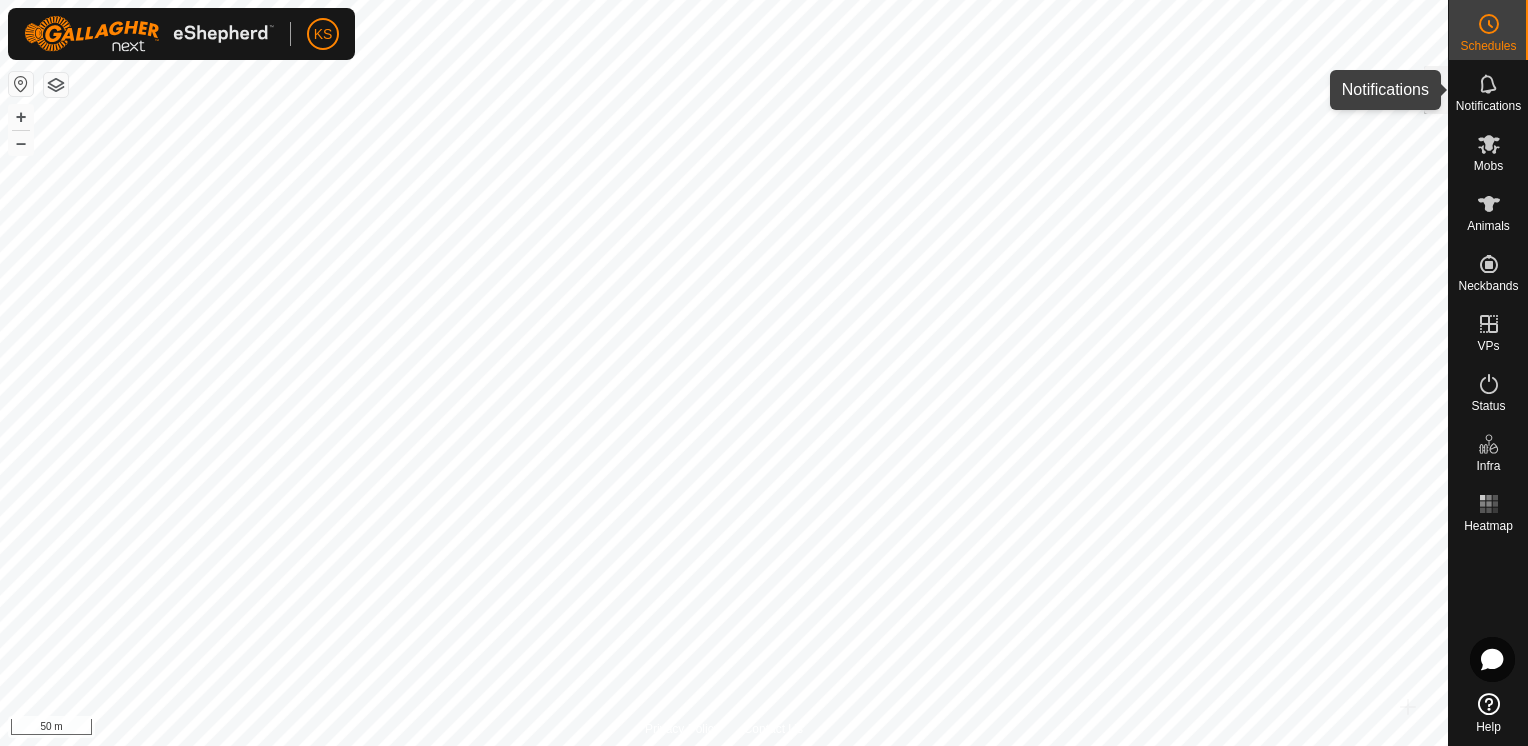 click on "Notifications" at bounding box center [1488, 106] 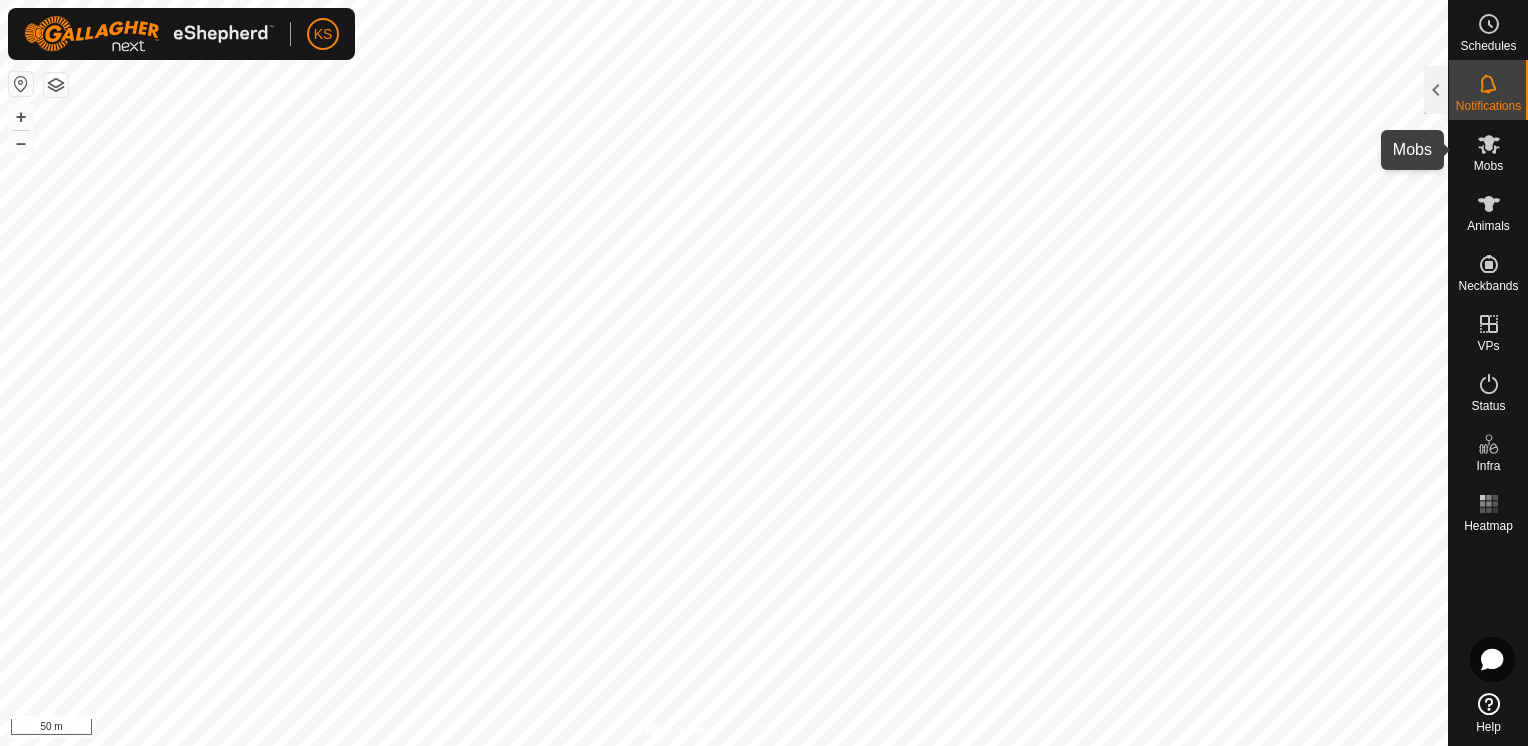 click at bounding box center [1489, 144] 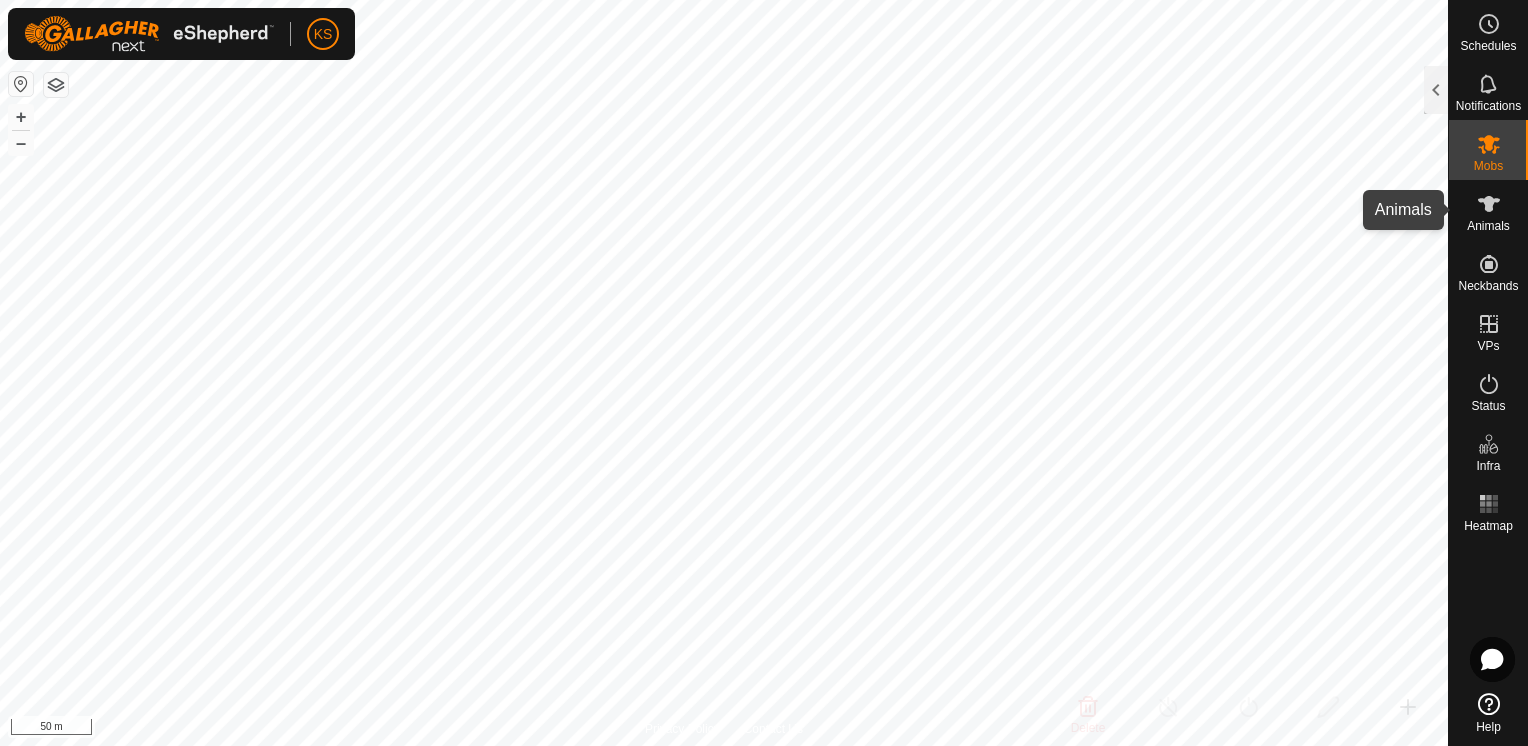 click 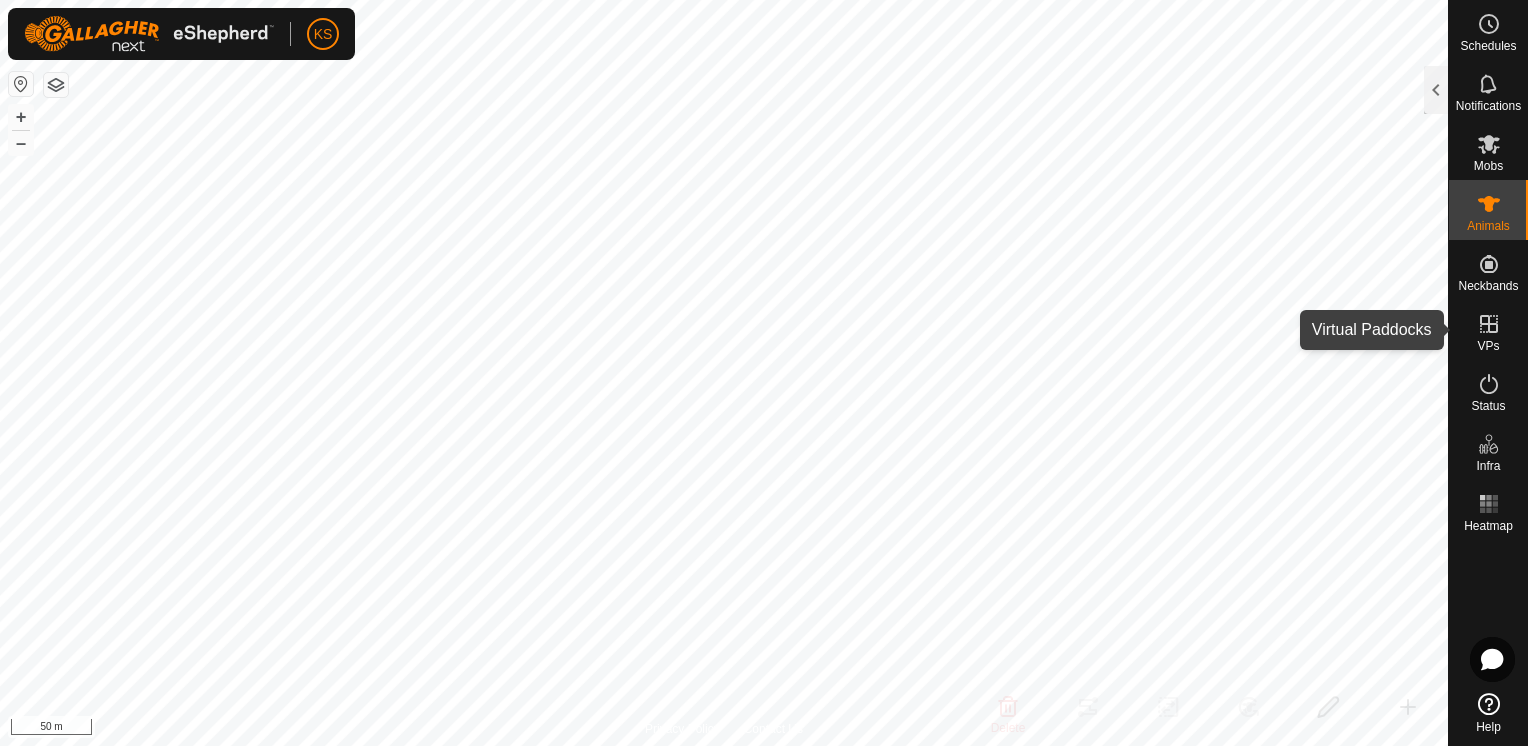 click 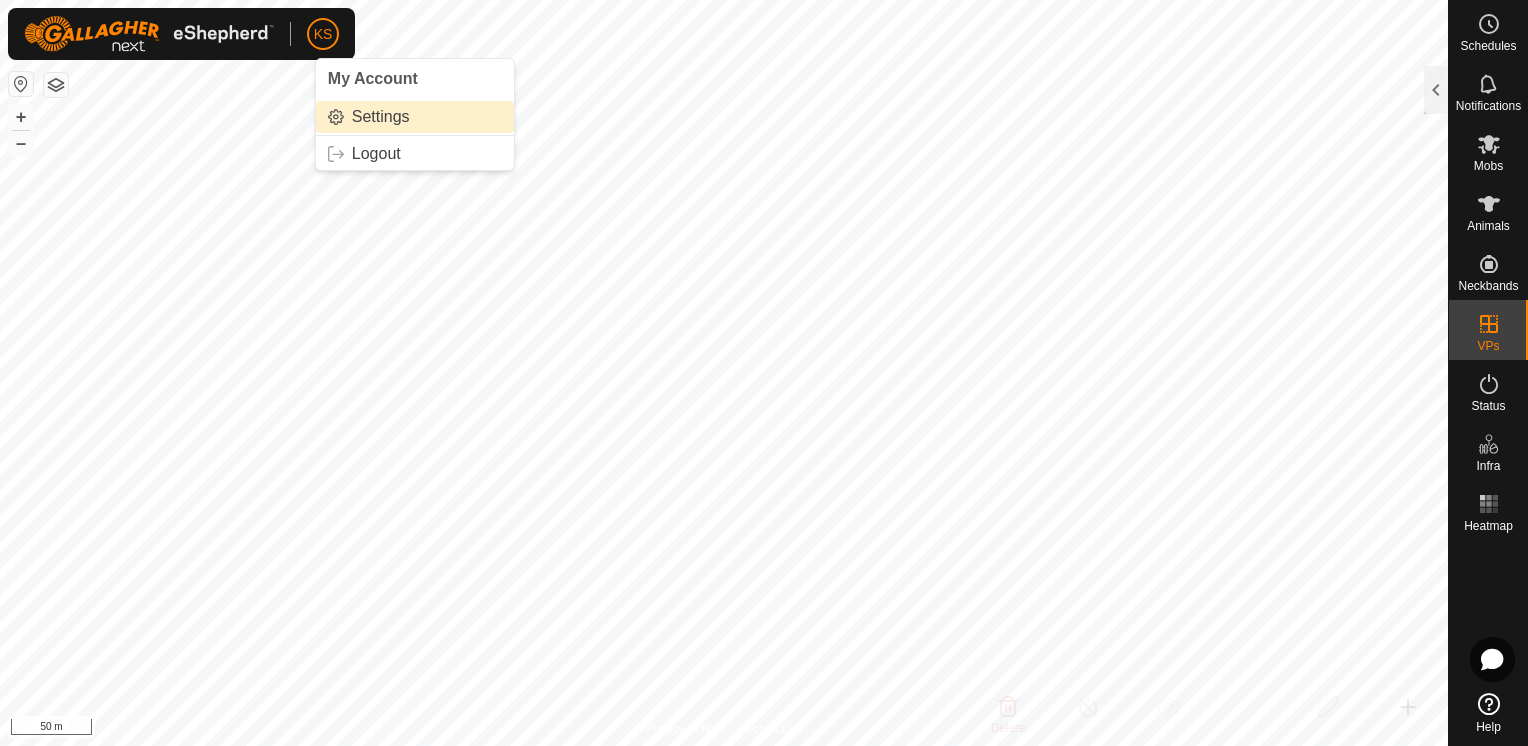 click on "Settings" at bounding box center [415, 117] 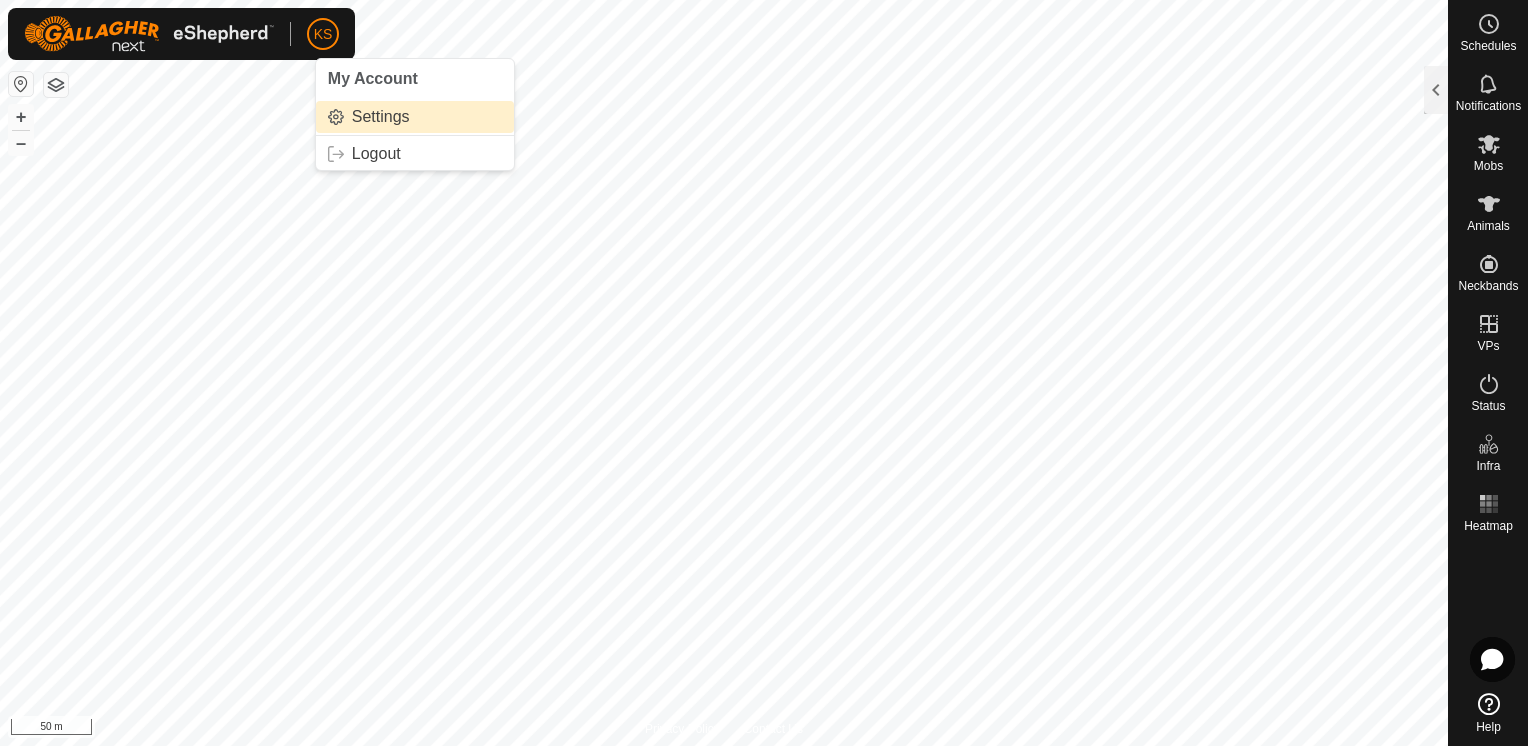 click on "Settings" at bounding box center (415, 117) 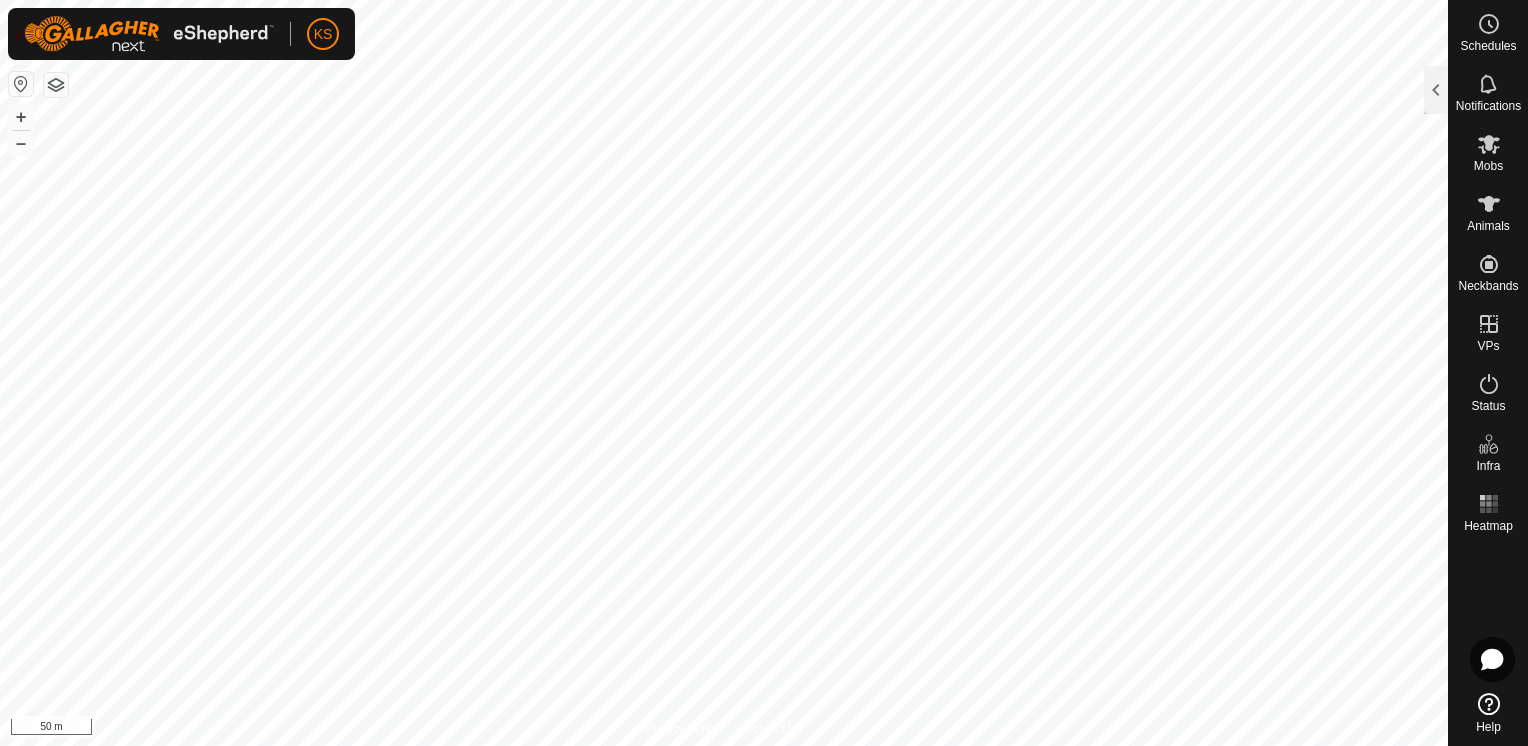 click 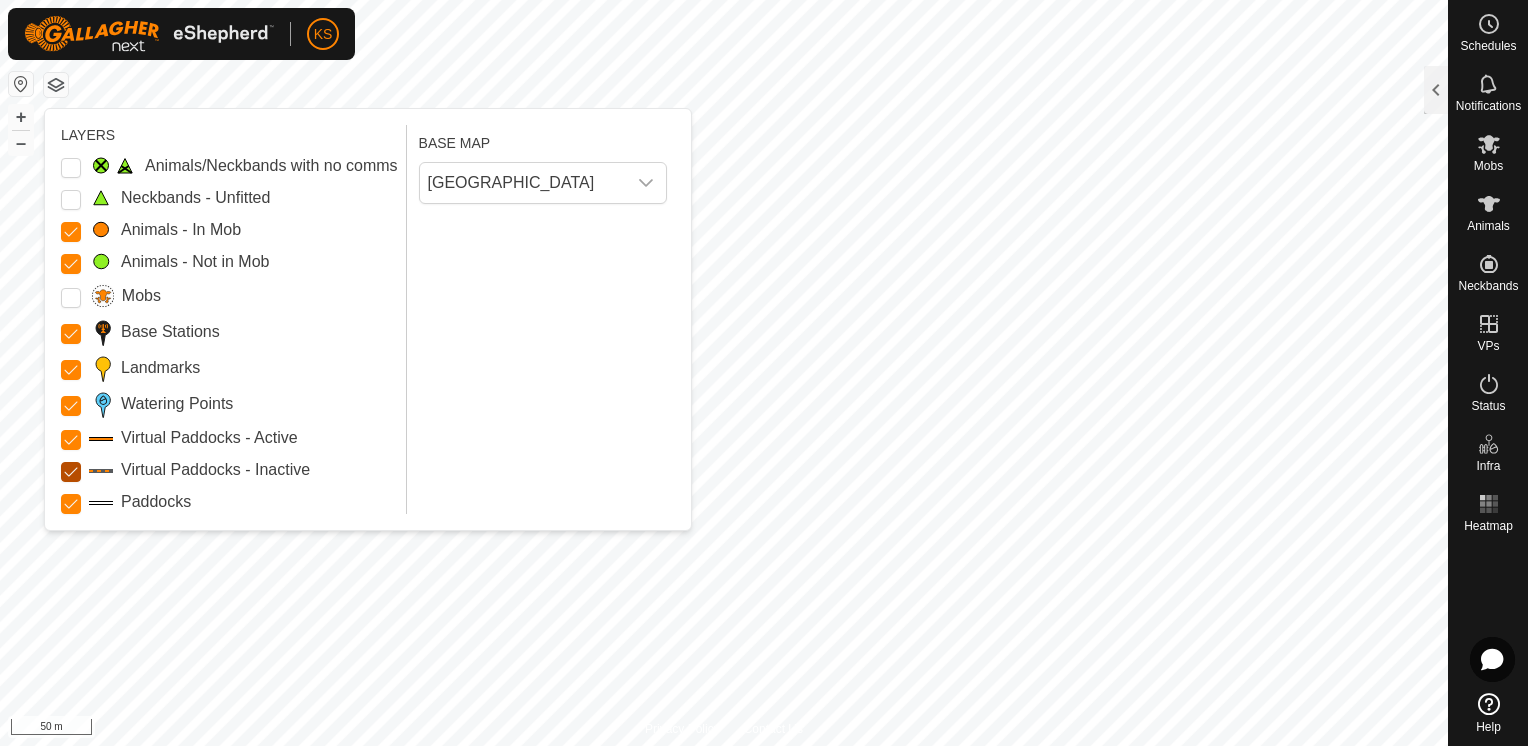 click on "Virtual Paddocks - Inactive" at bounding box center (71, 472) 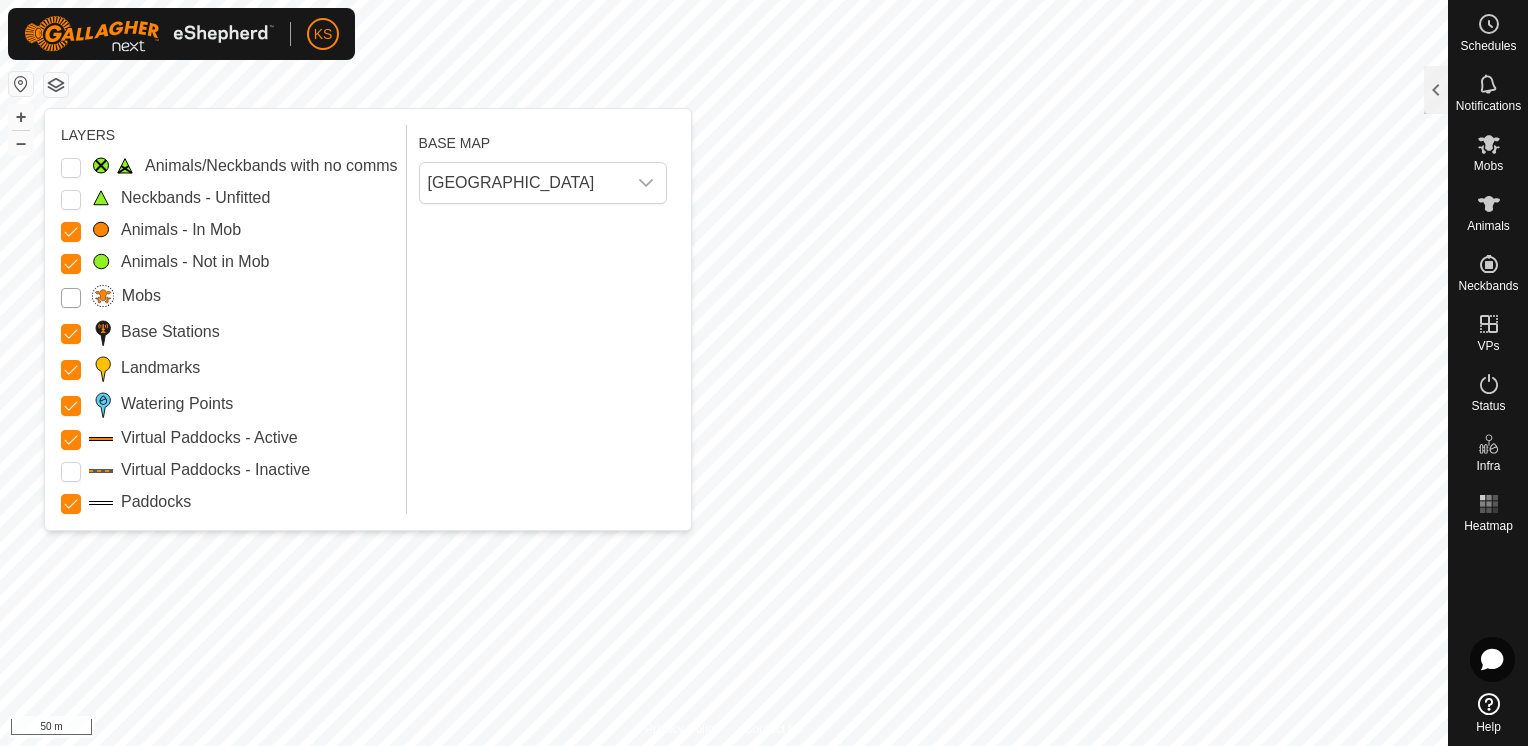click on "Mobs" at bounding box center (229, 296) 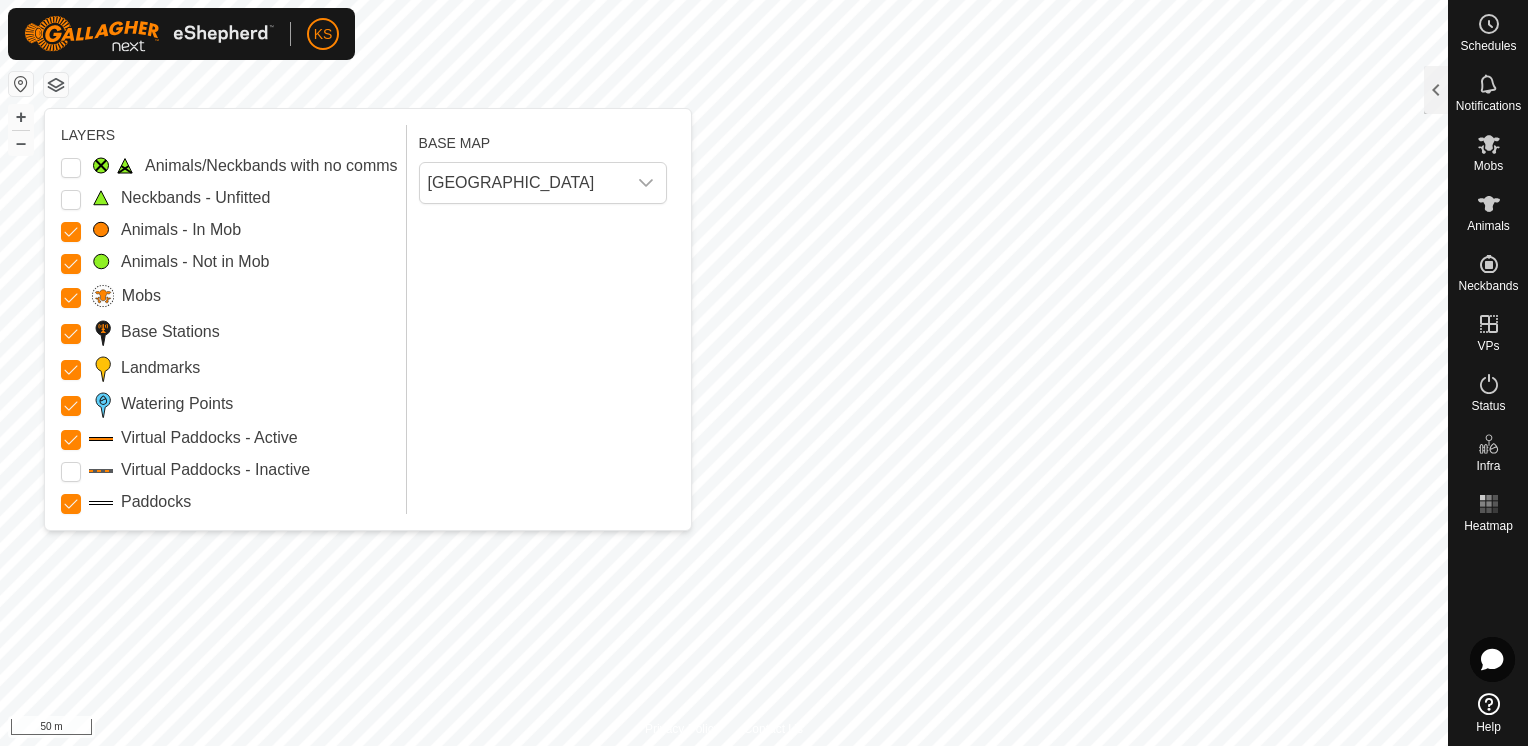 drag, startPoint x: 362, startPoint y: 122, endPoint x: 250, endPoint y: 217, distance: 146.86388 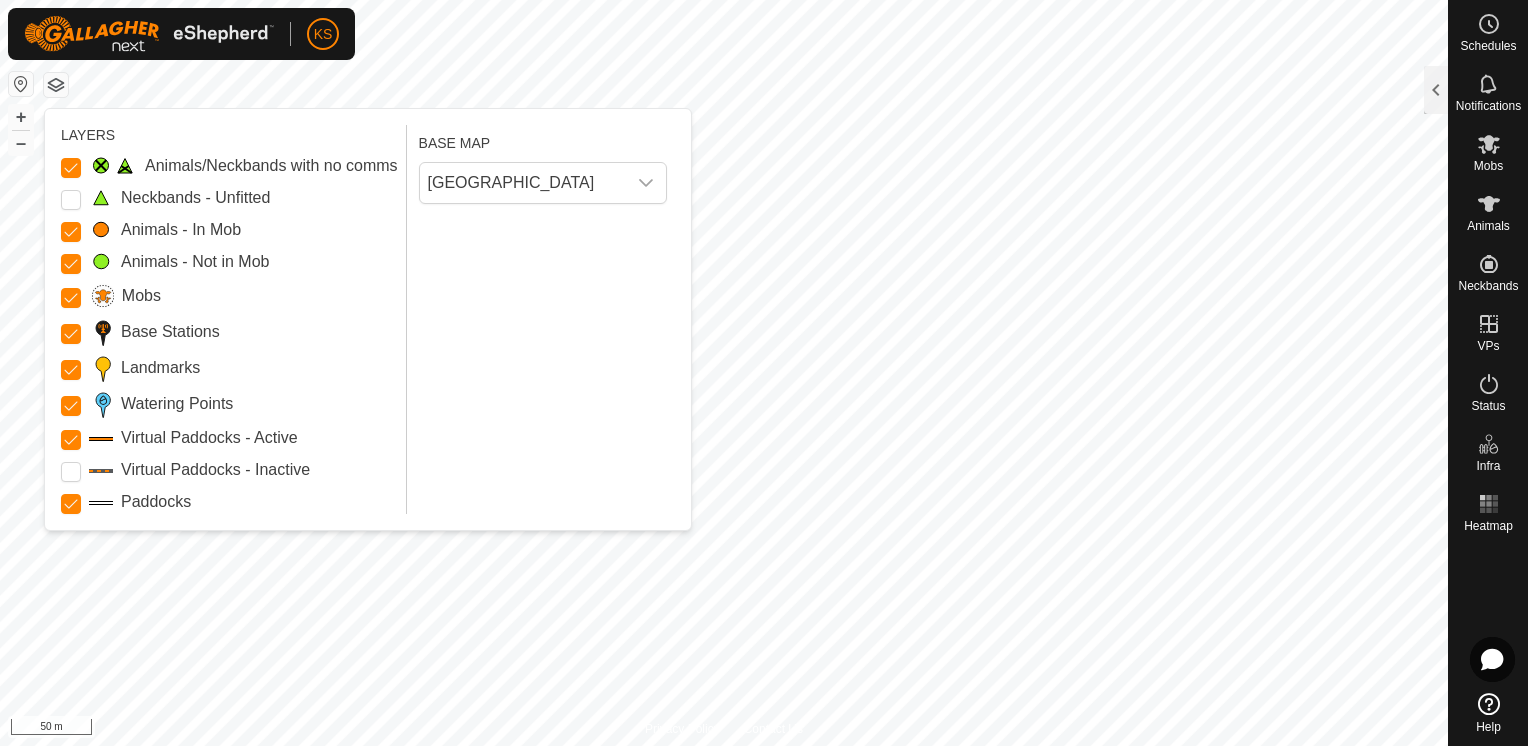 click on "Animals/Neckbands with no comms" at bounding box center [271, 166] 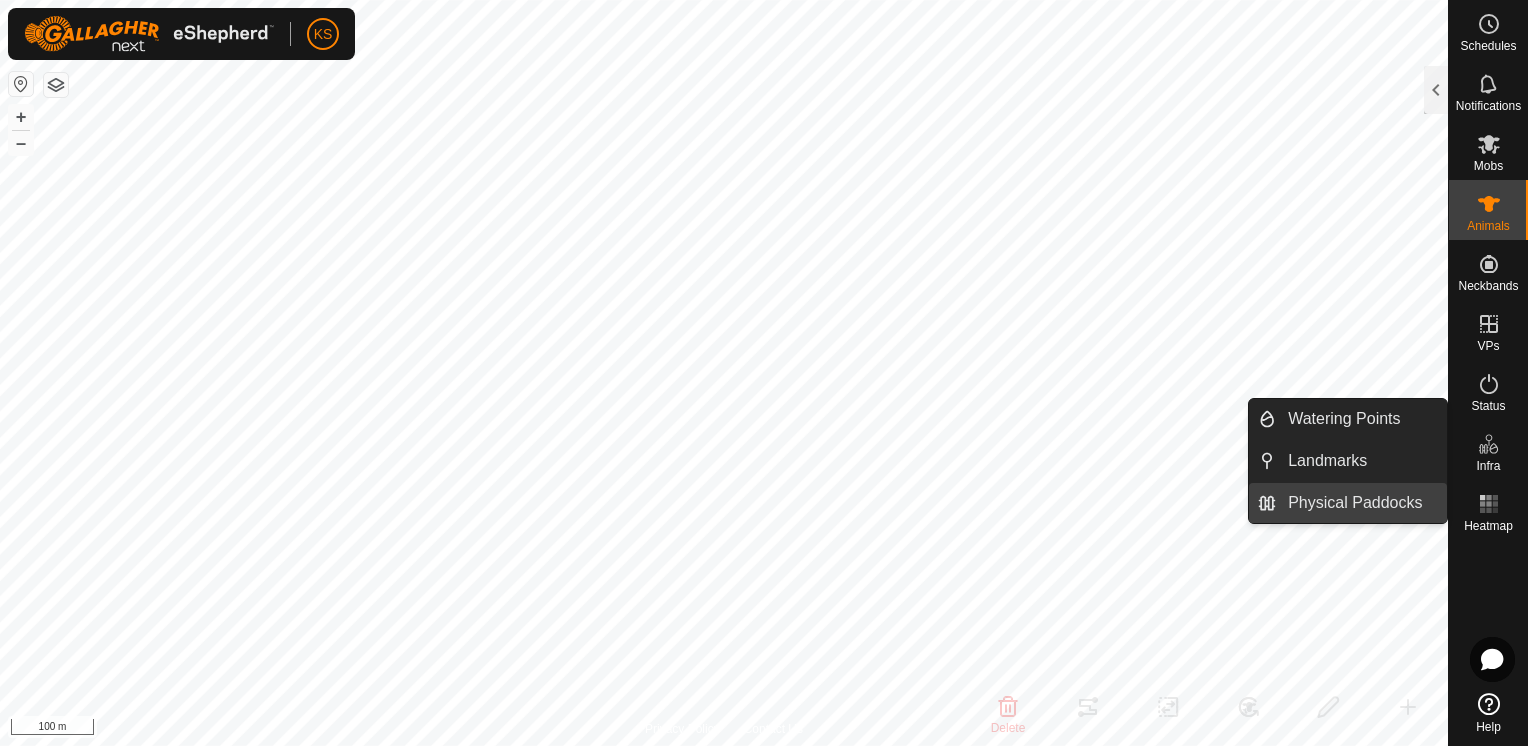 drag, startPoint x: 1400, startPoint y: 505, endPoint x: 1394, endPoint y: 496, distance: 10.816654 